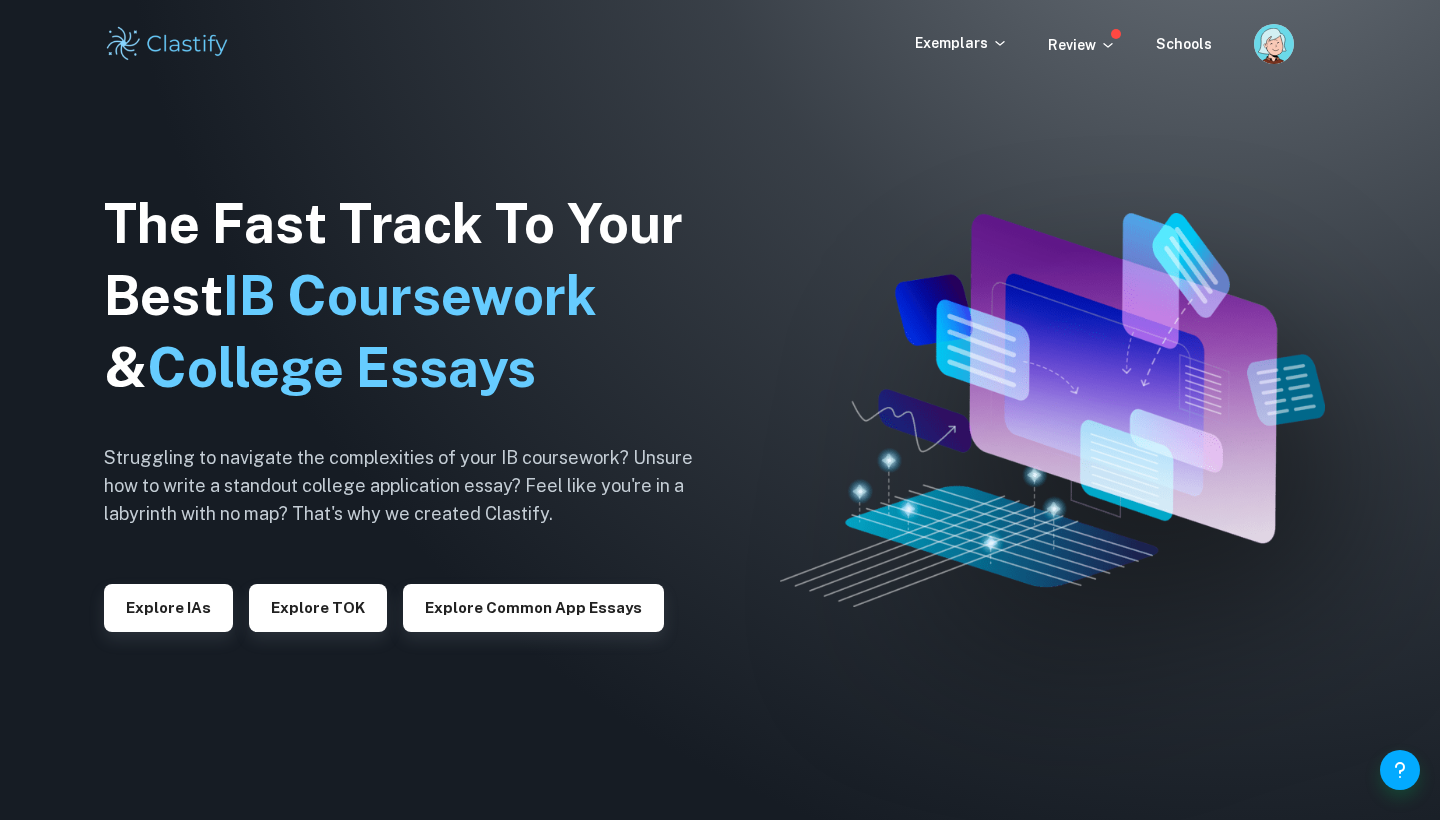 scroll, scrollTop: 0, scrollLeft: 0, axis: both 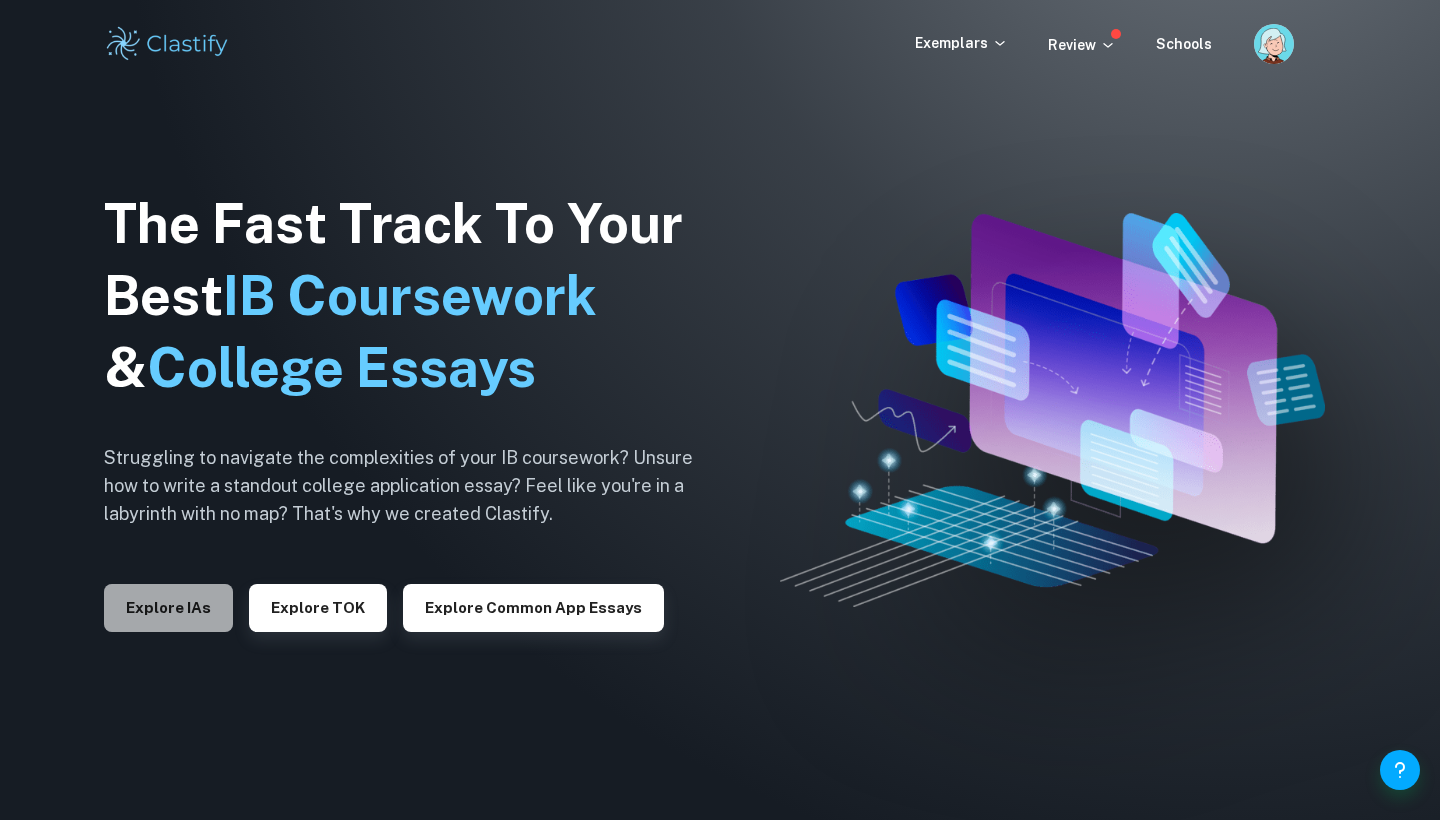 click on "Explore IAs" at bounding box center (168, 608) 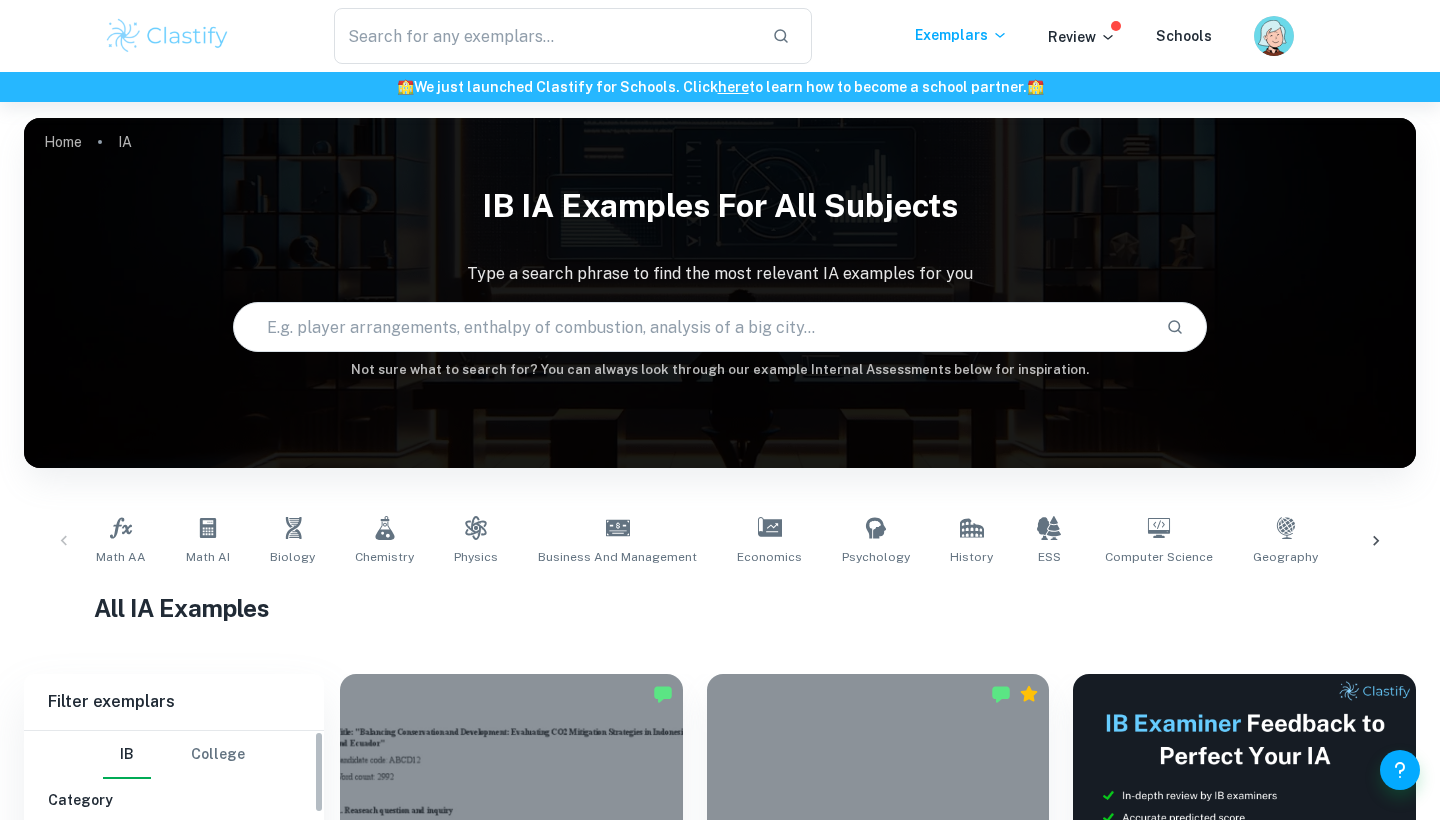 scroll, scrollTop: 290, scrollLeft: 0, axis: vertical 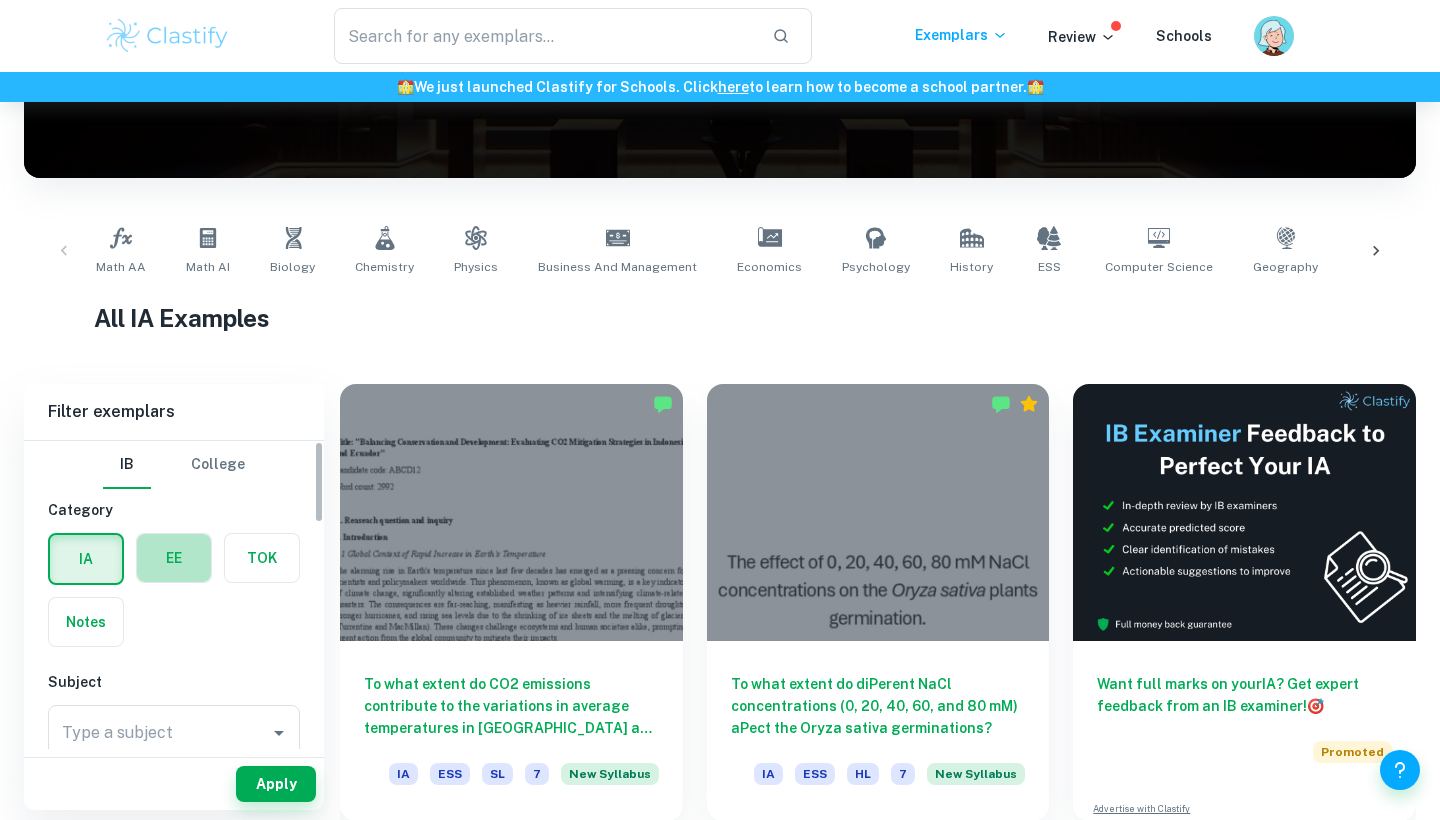 click at bounding box center (174, 558) 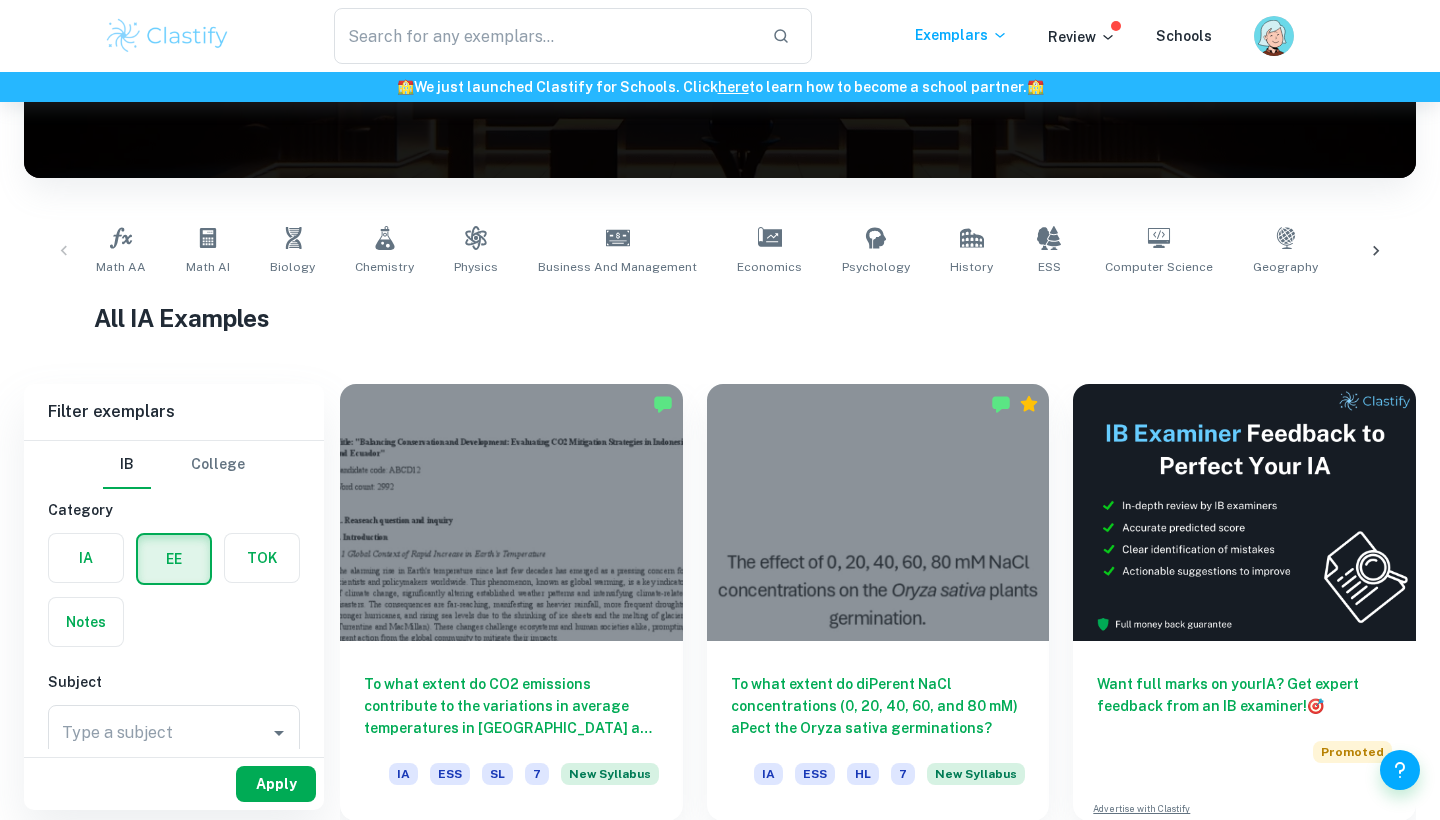 click on "Apply" at bounding box center [276, 784] 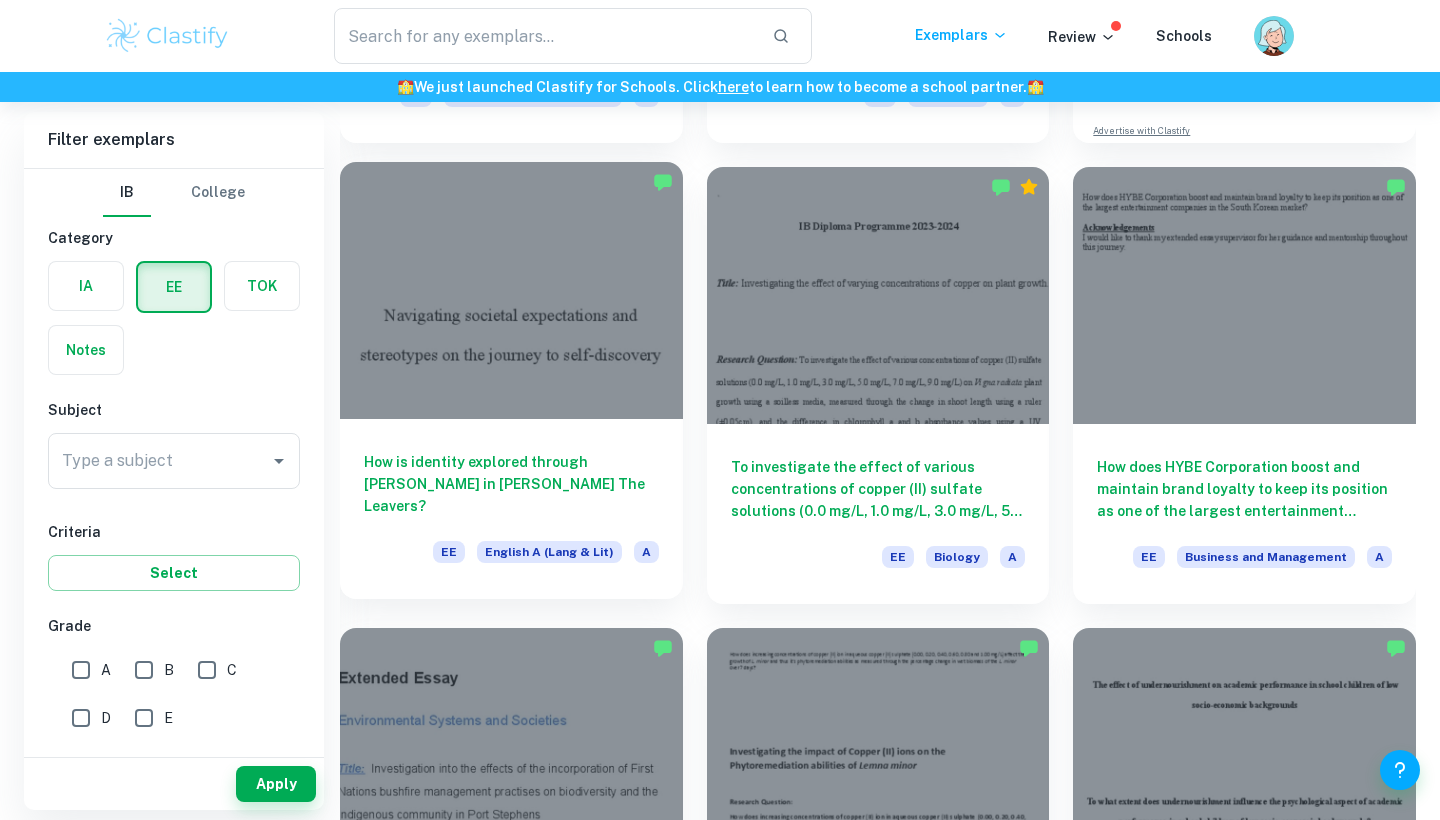 scroll, scrollTop: 587, scrollLeft: 0, axis: vertical 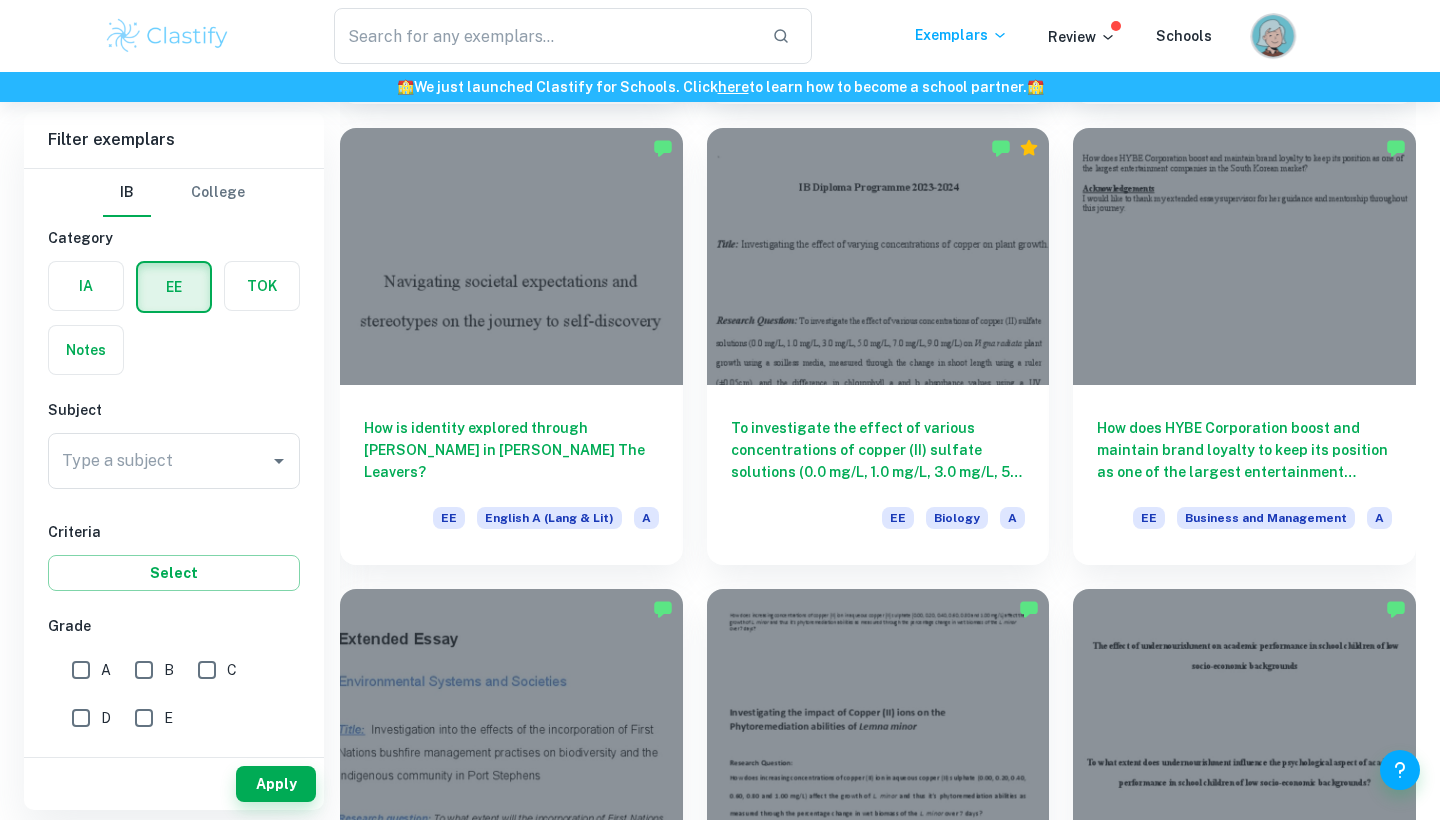 click 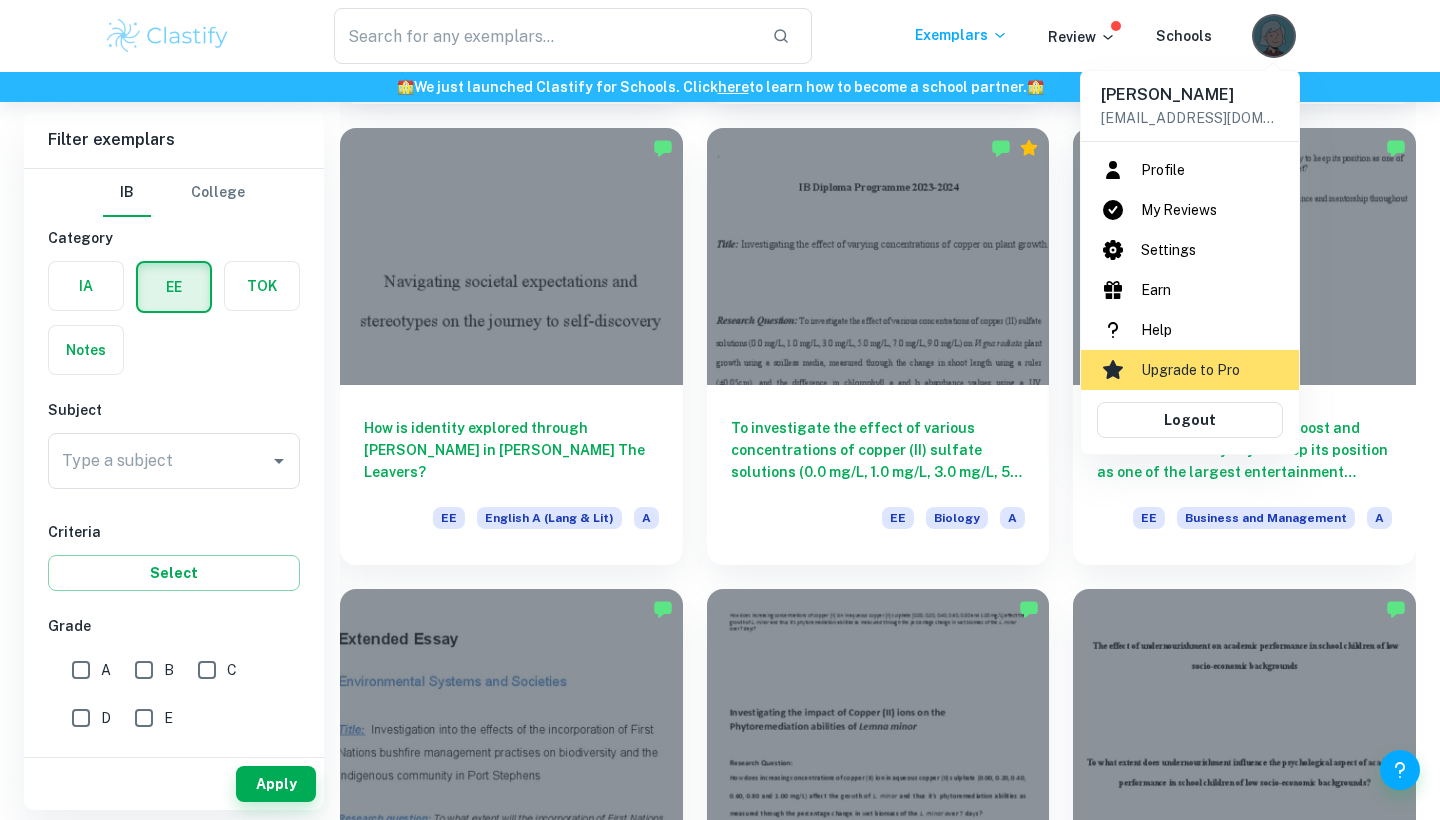 click on "Profile" at bounding box center [1190, 170] 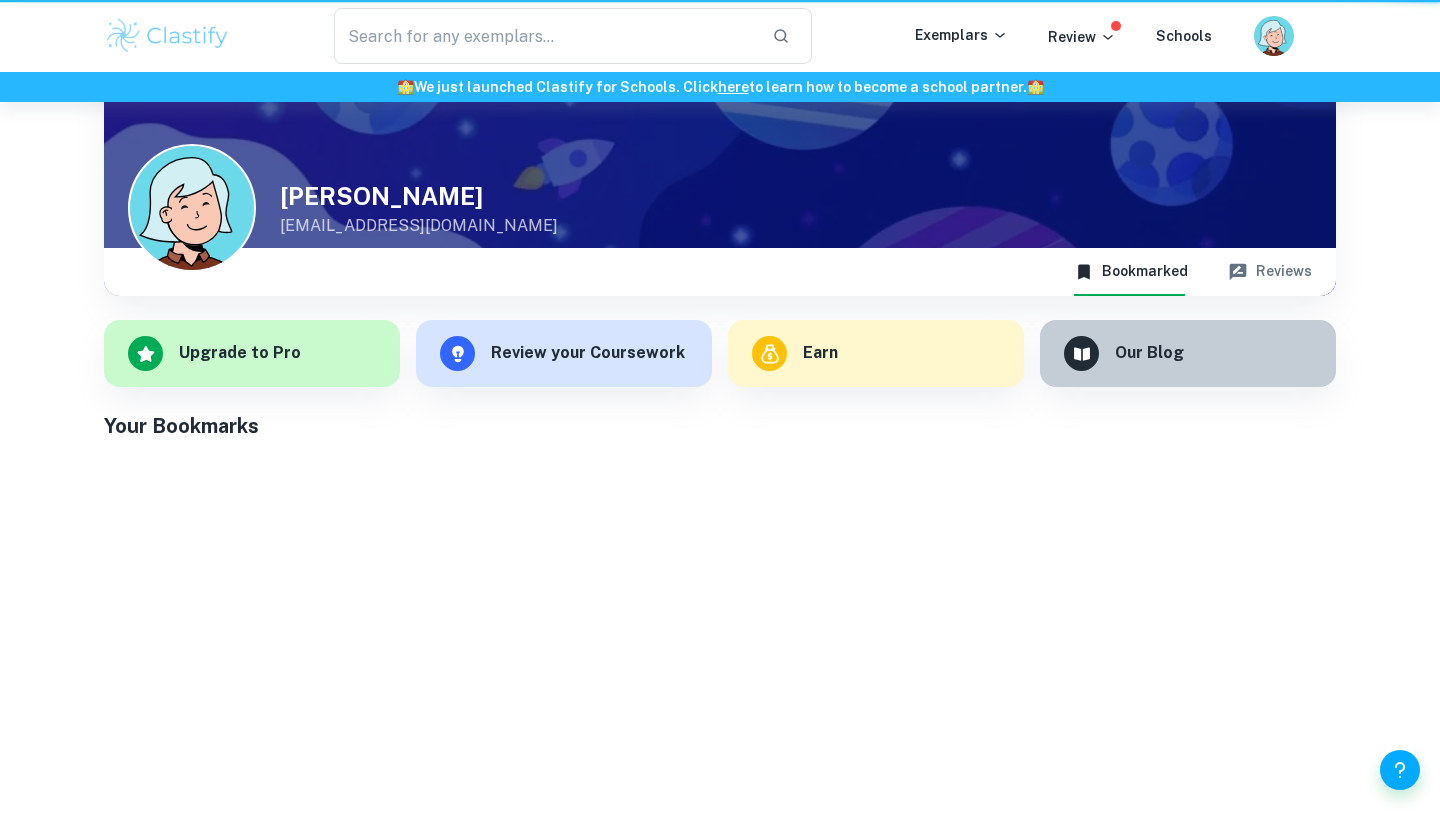 scroll, scrollTop: 0, scrollLeft: 0, axis: both 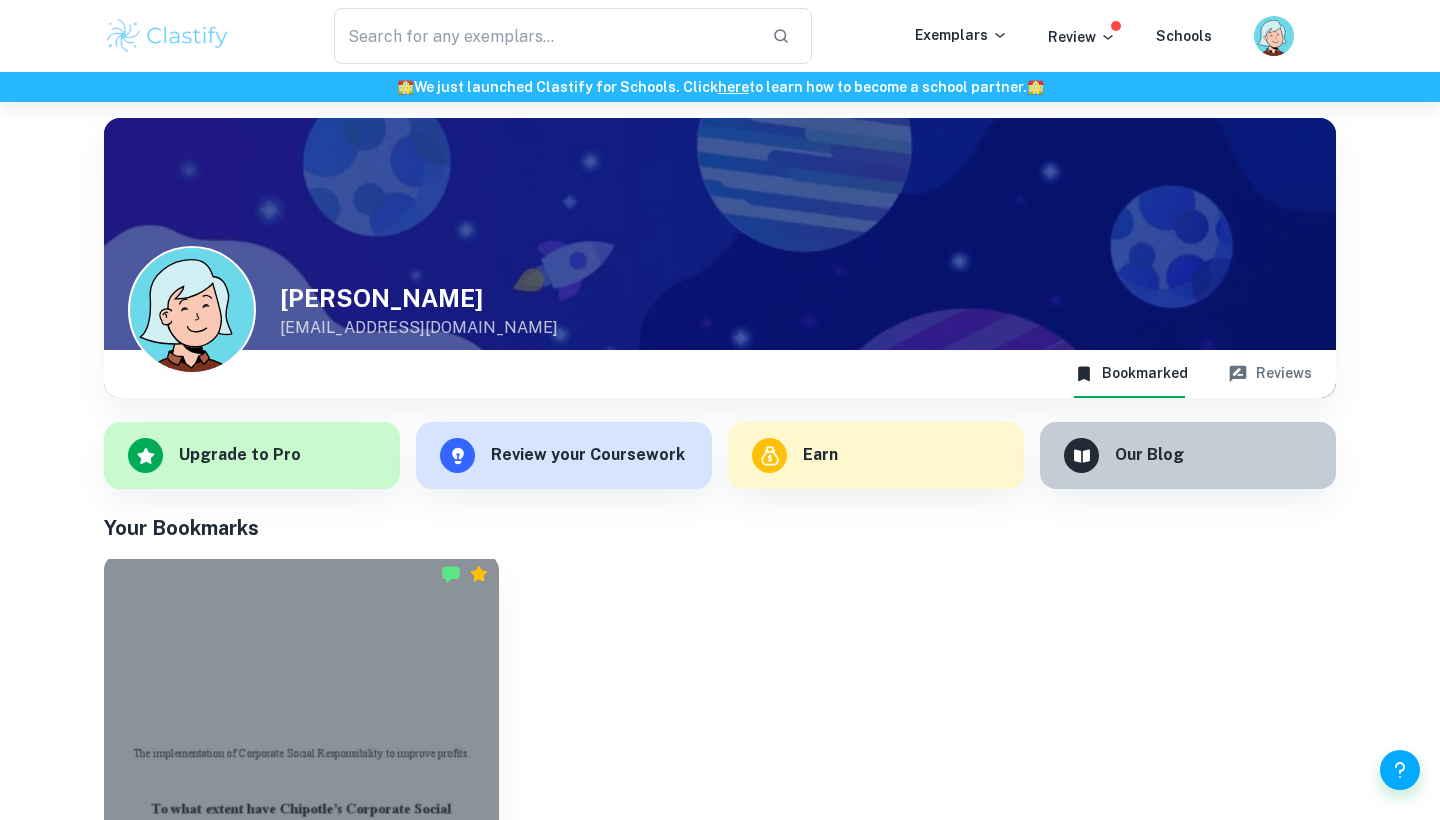click at bounding box center (301, 702) 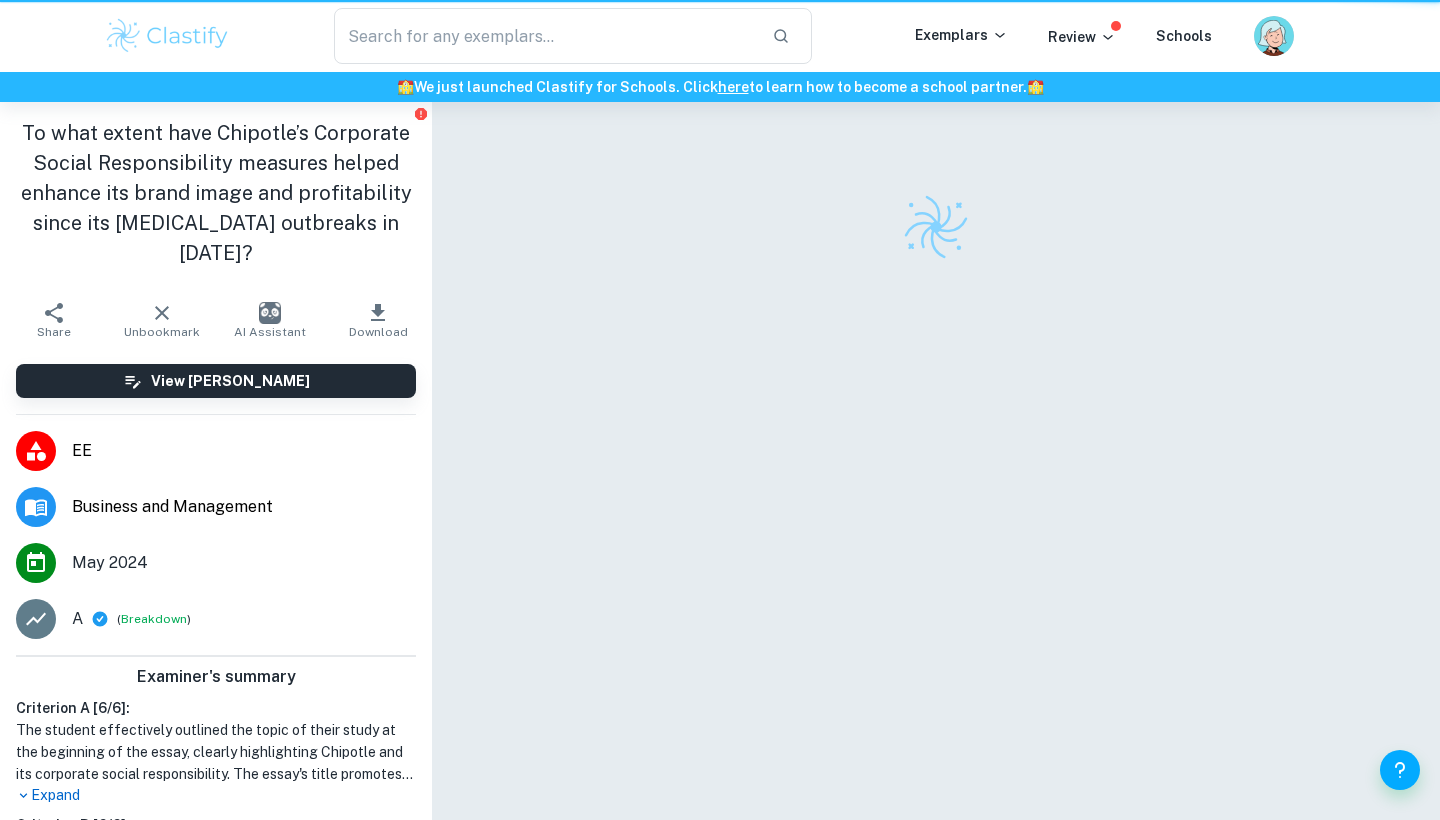 click on "Criterion A   [ 6 / 6 ]:" at bounding box center [216, 708] 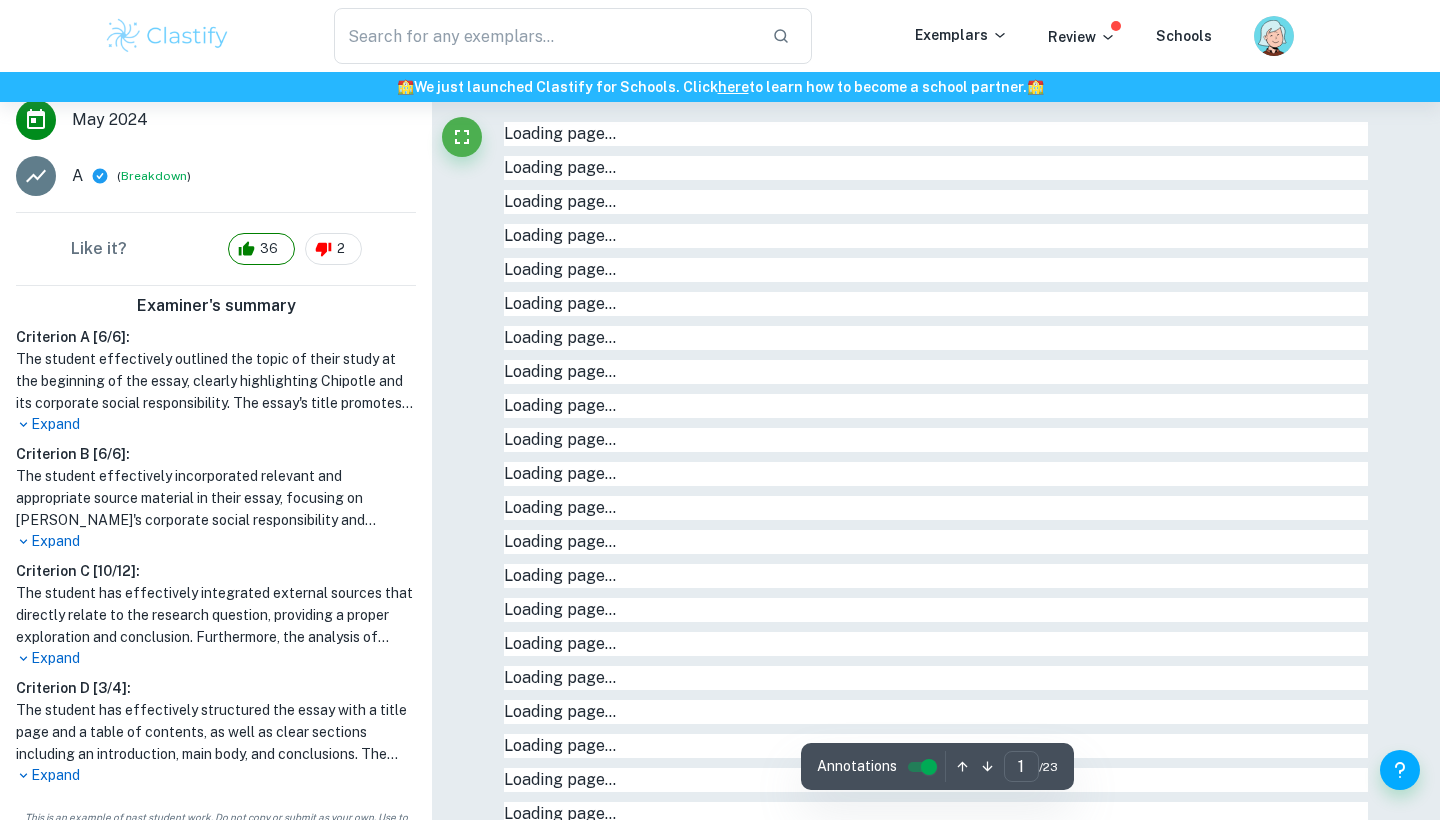 scroll, scrollTop: 441, scrollLeft: 0, axis: vertical 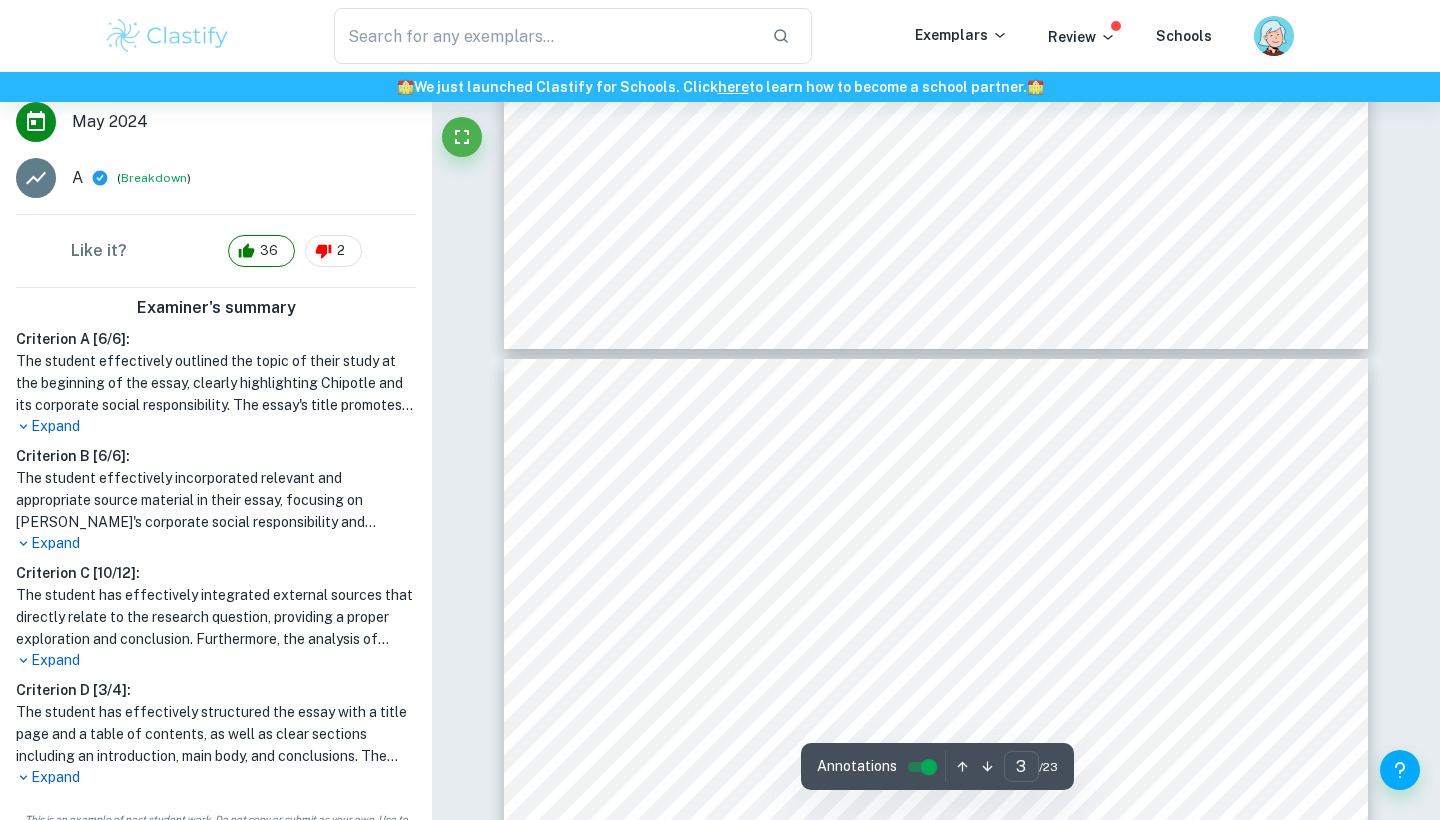 type on "4" 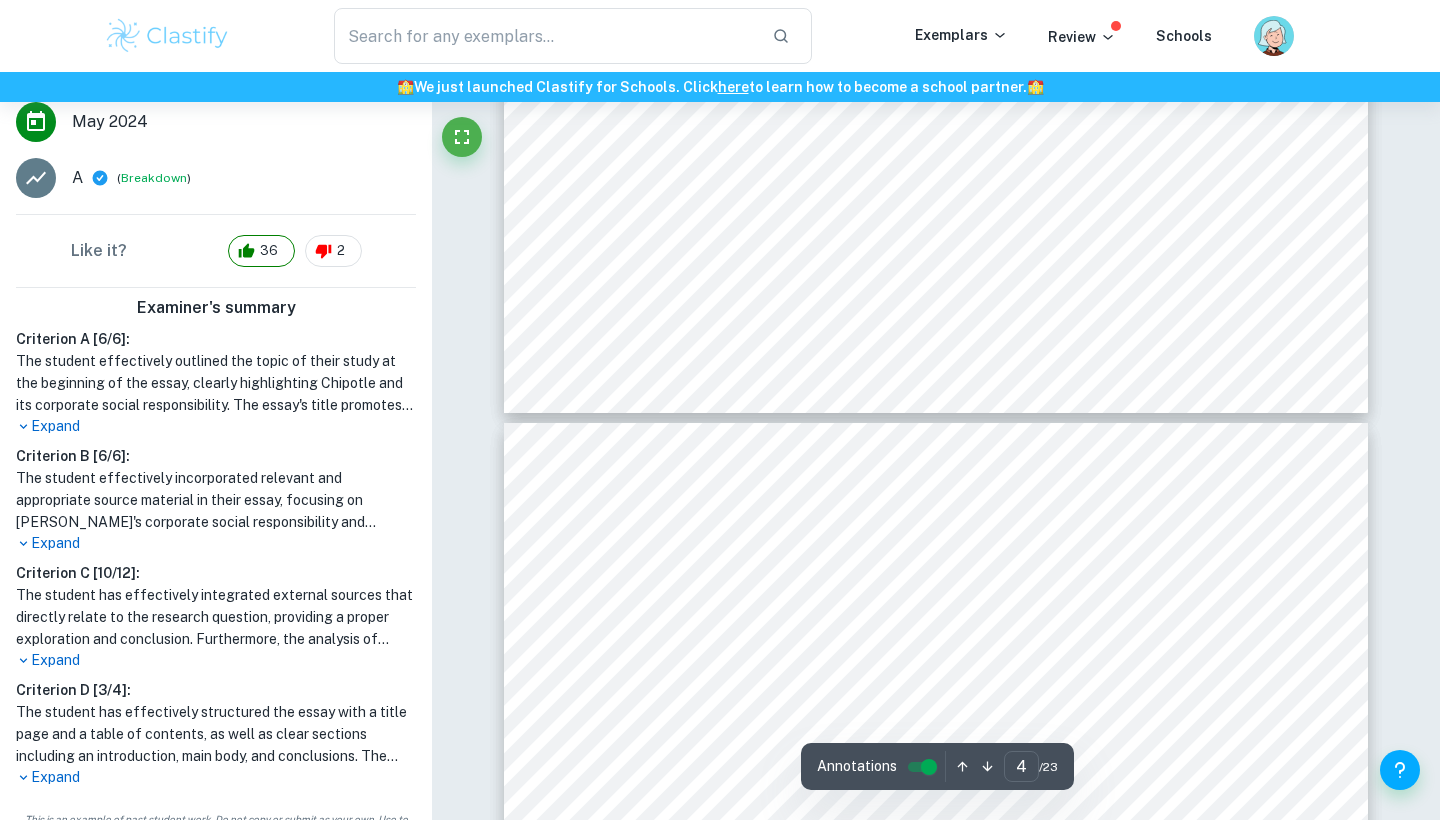 scroll, scrollTop: 4330, scrollLeft: 0, axis: vertical 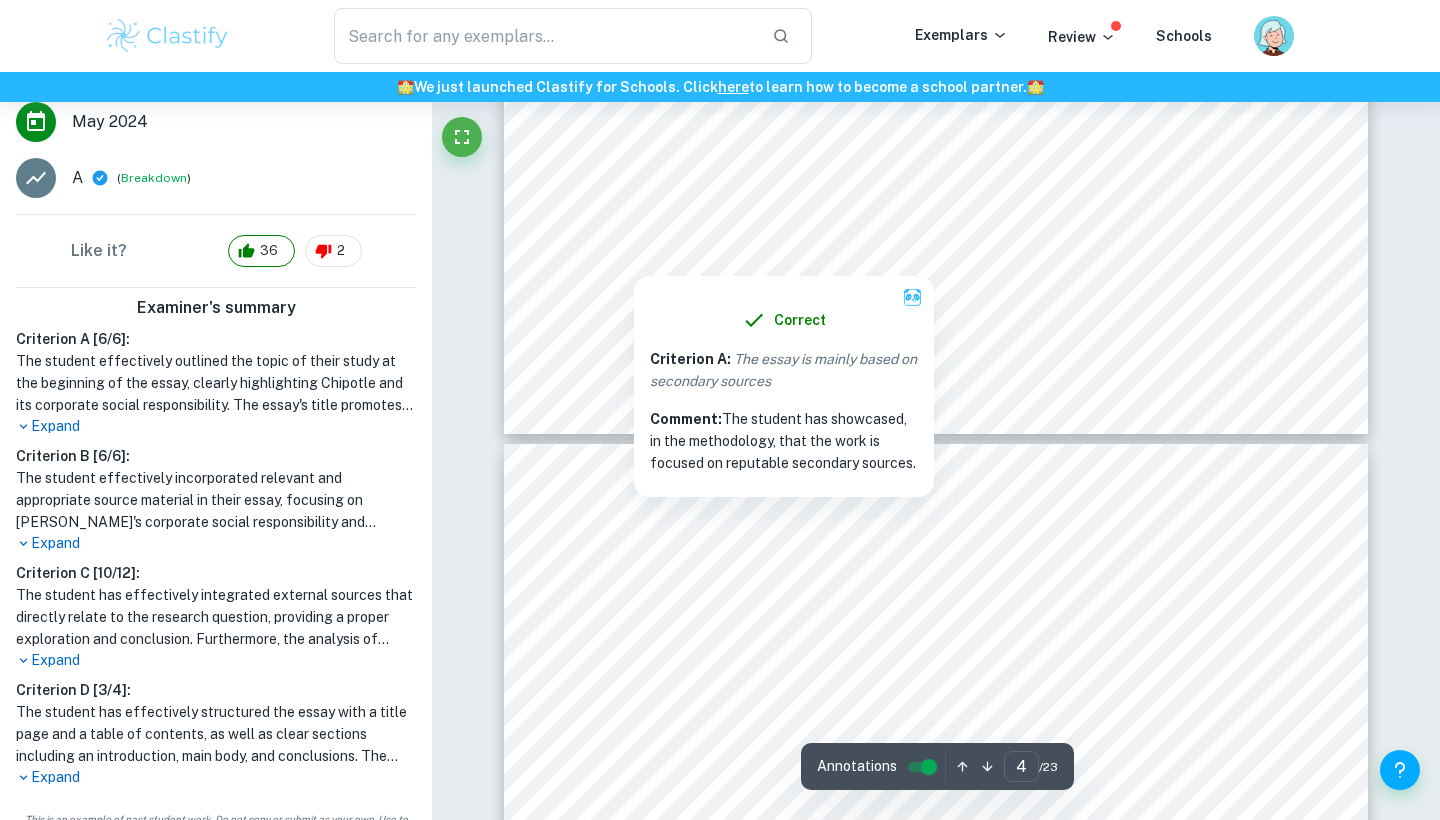 click at bounding box center (923, 231) 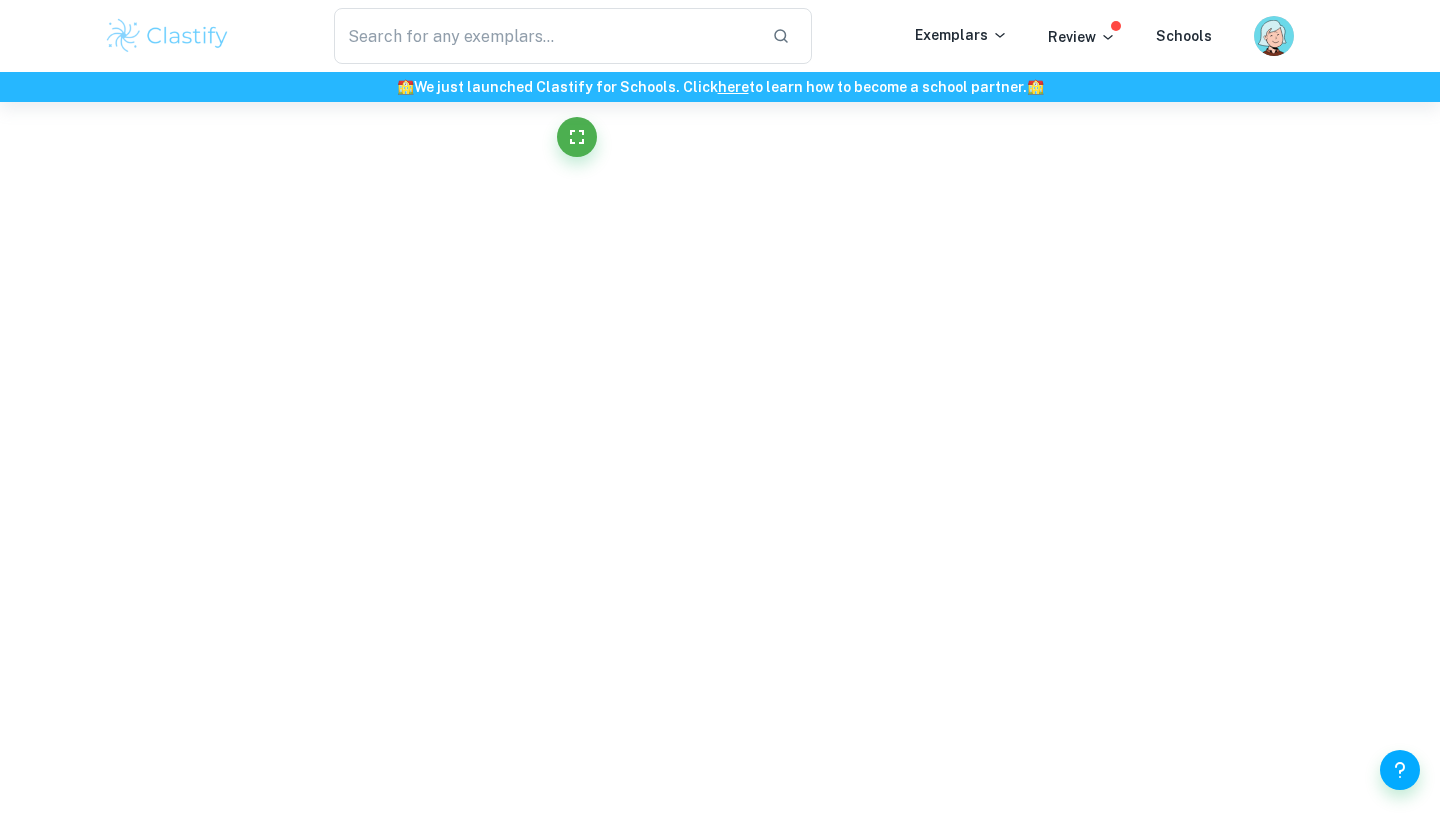 scroll, scrollTop: 4223, scrollLeft: 0, axis: vertical 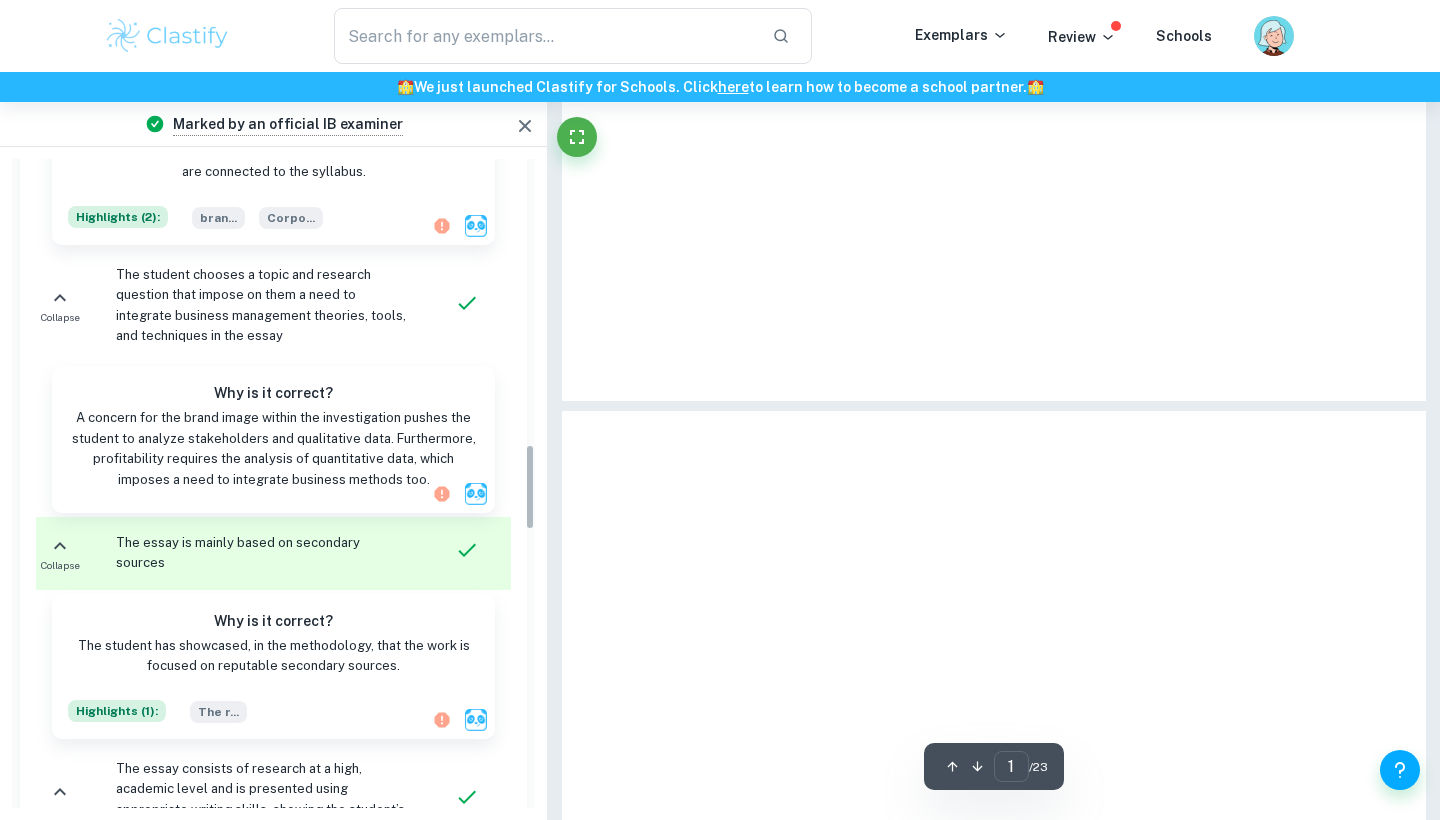 type on "5" 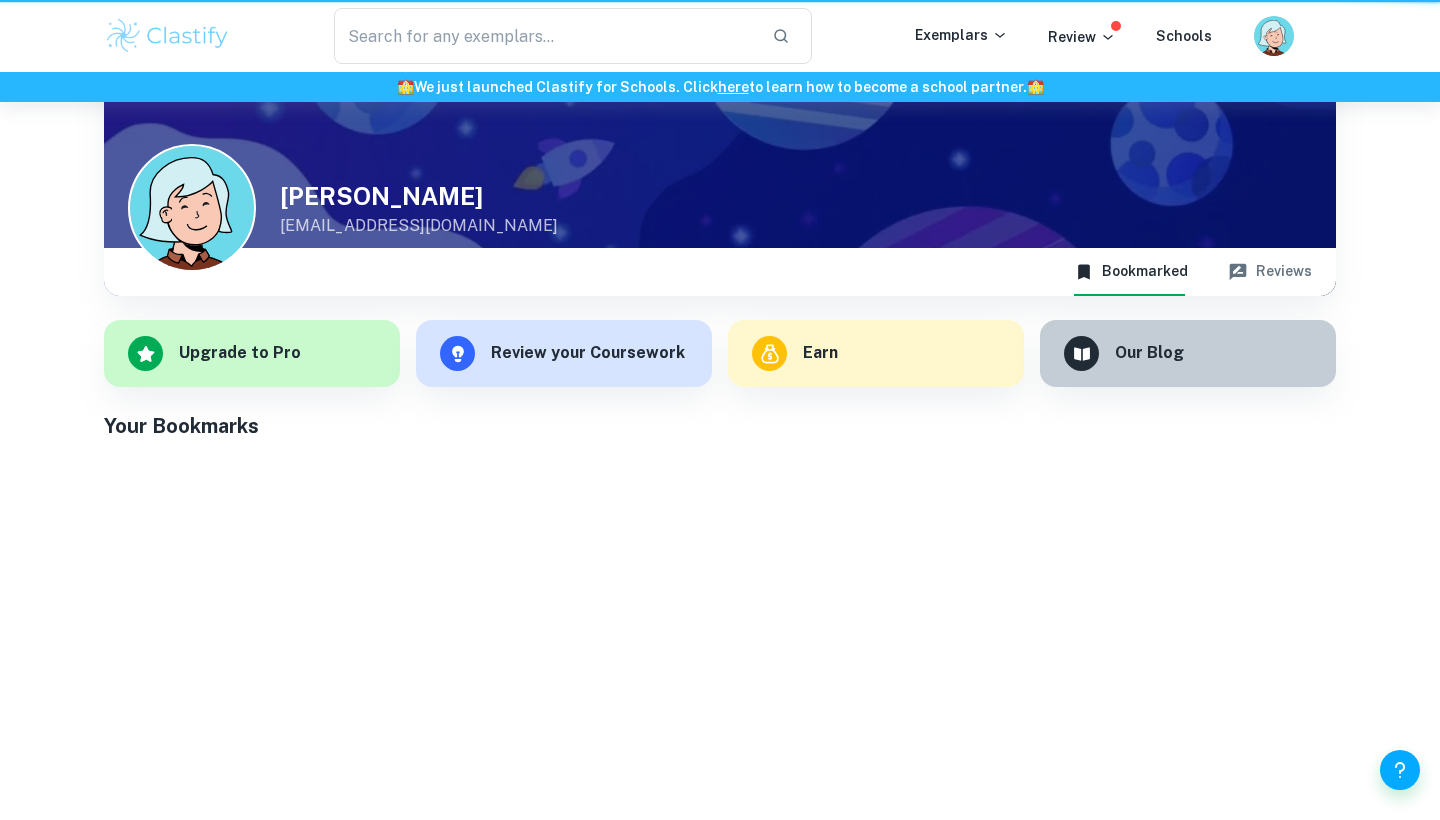 scroll, scrollTop: 0, scrollLeft: 0, axis: both 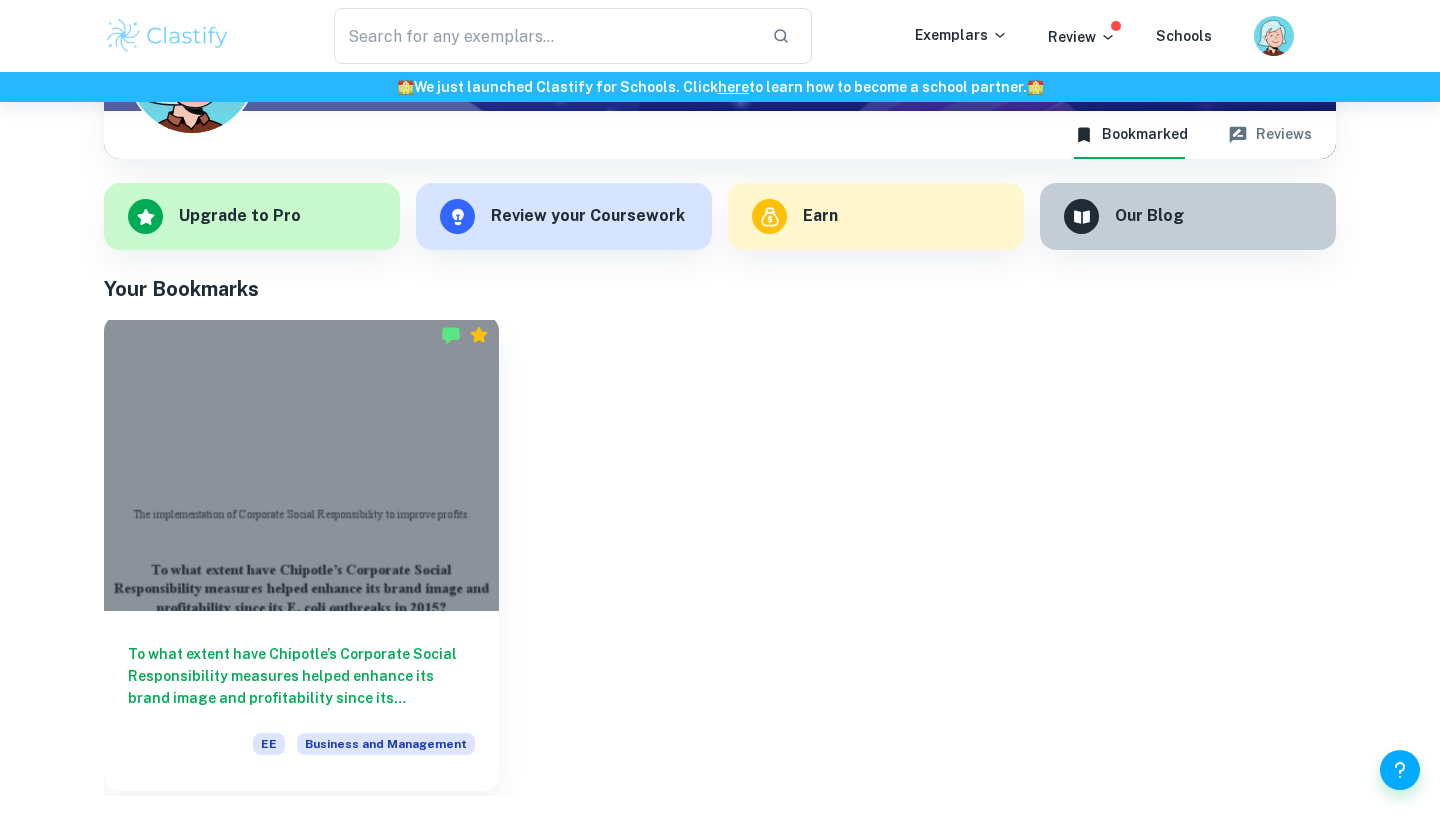 click at bounding box center (301, 463) 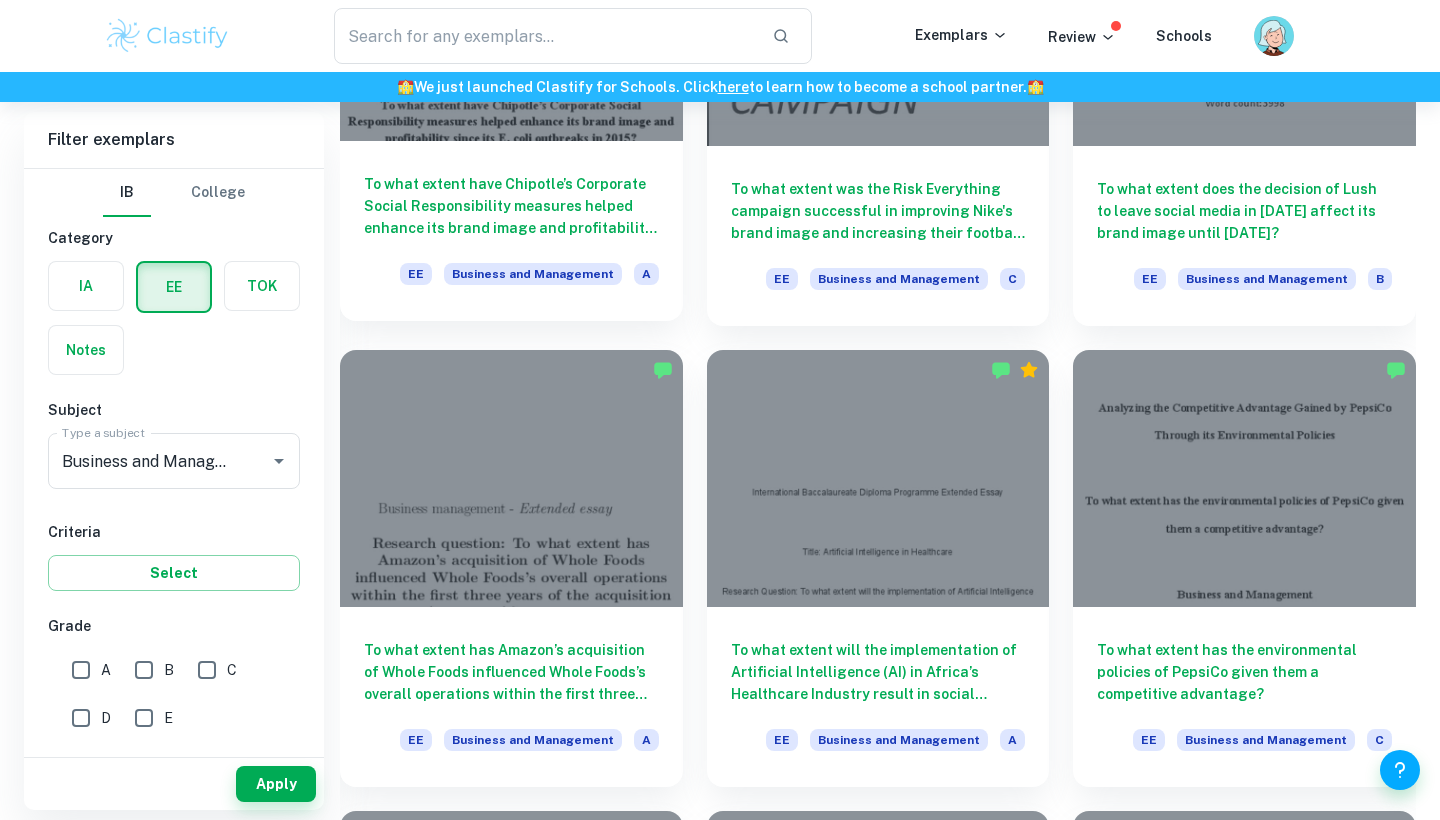 scroll, scrollTop: 838, scrollLeft: 0, axis: vertical 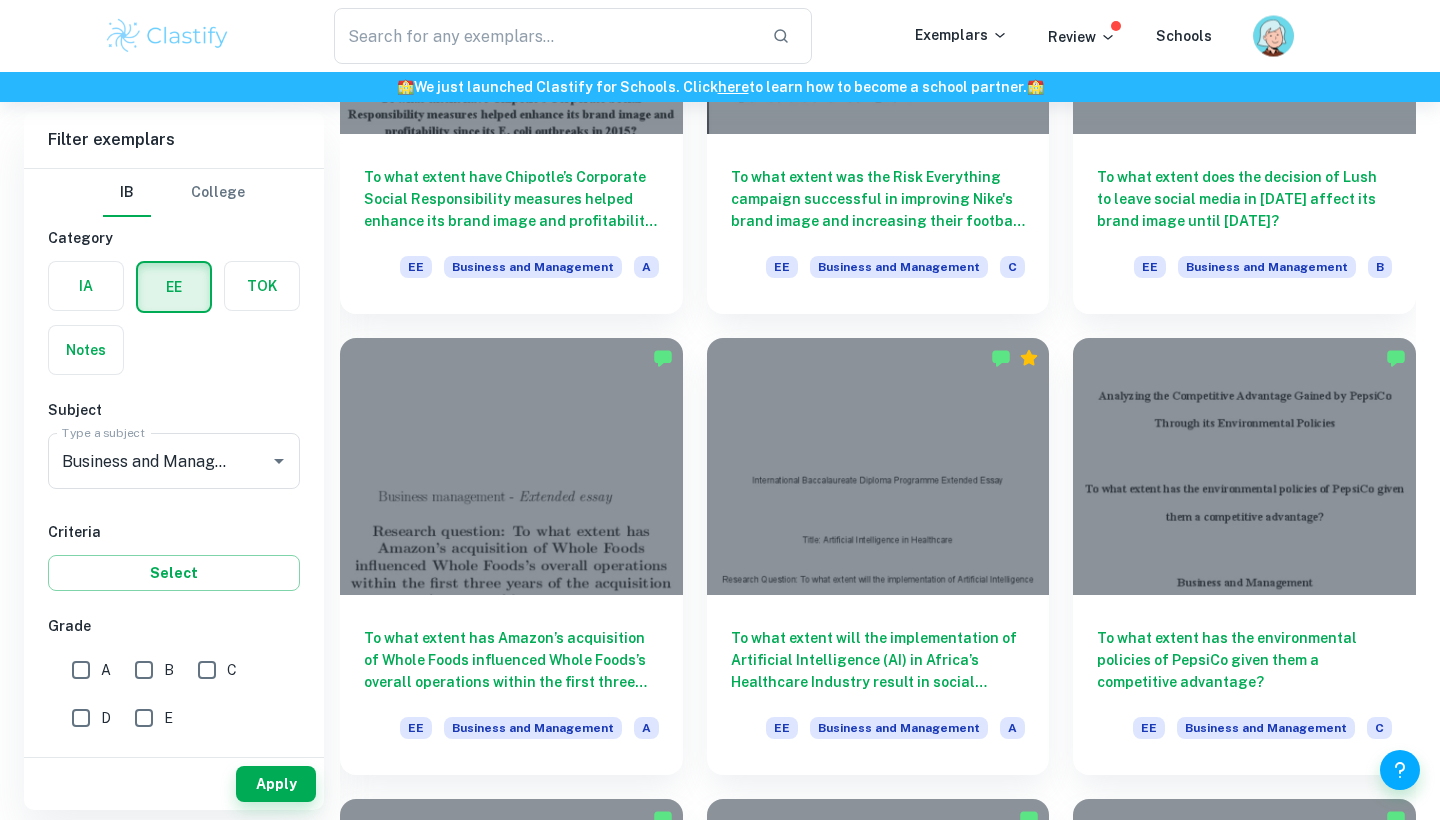 click 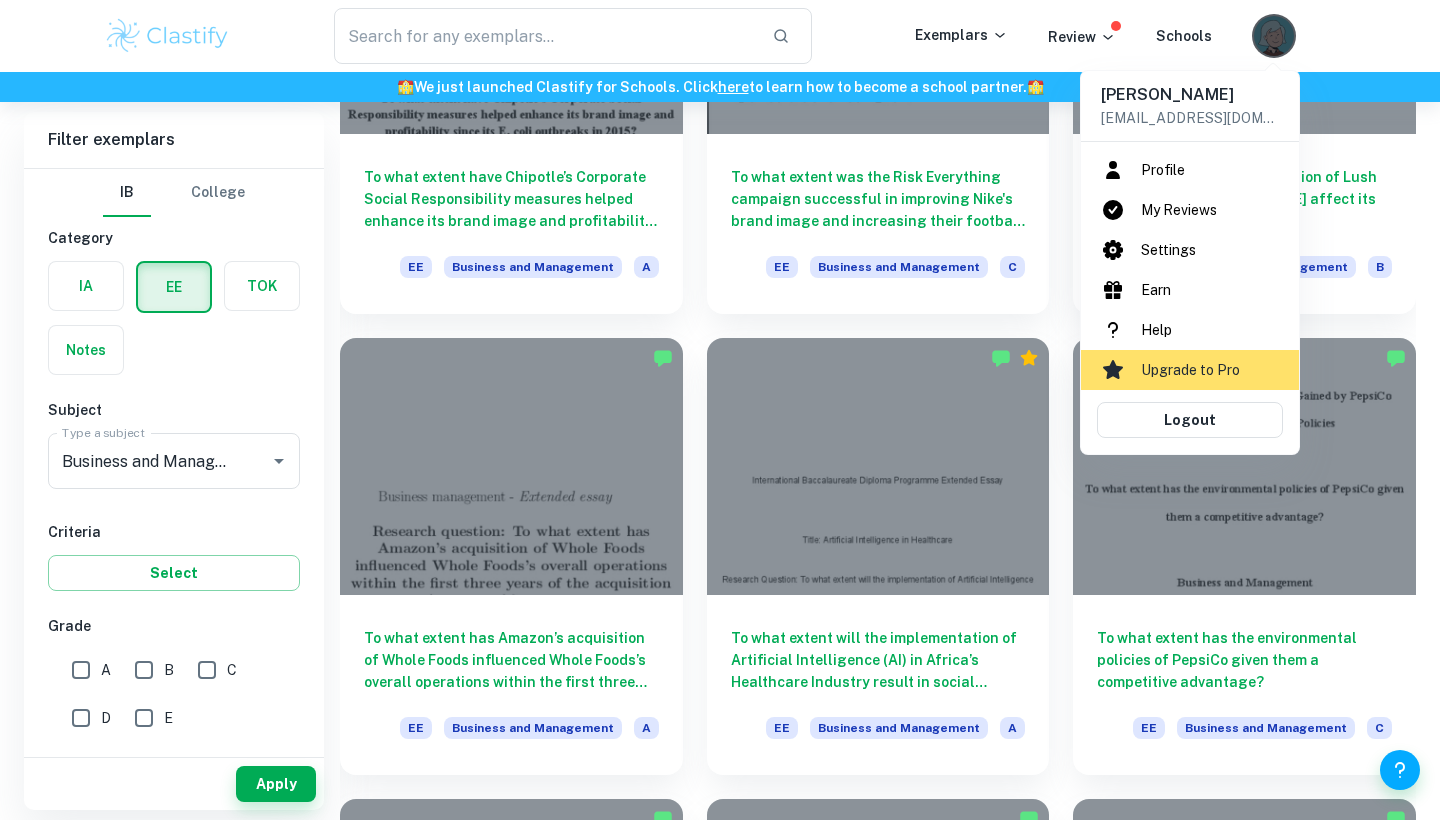 click on "[EMAIL_ADDRESS][DOMAIN_NAME]" at bounding box center (1190, 118) 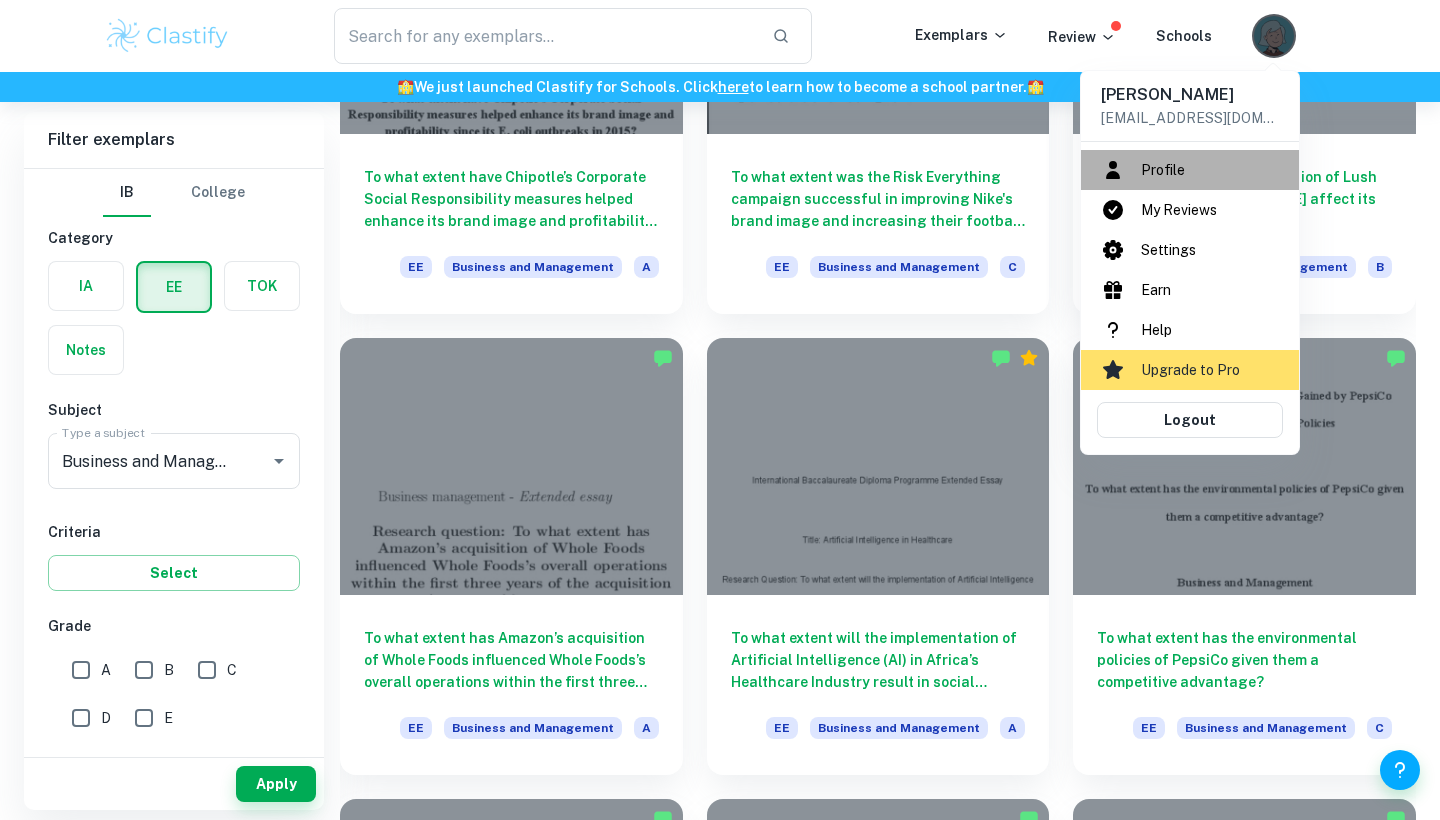 click on "Profile" at bounding box center (1190, 170) 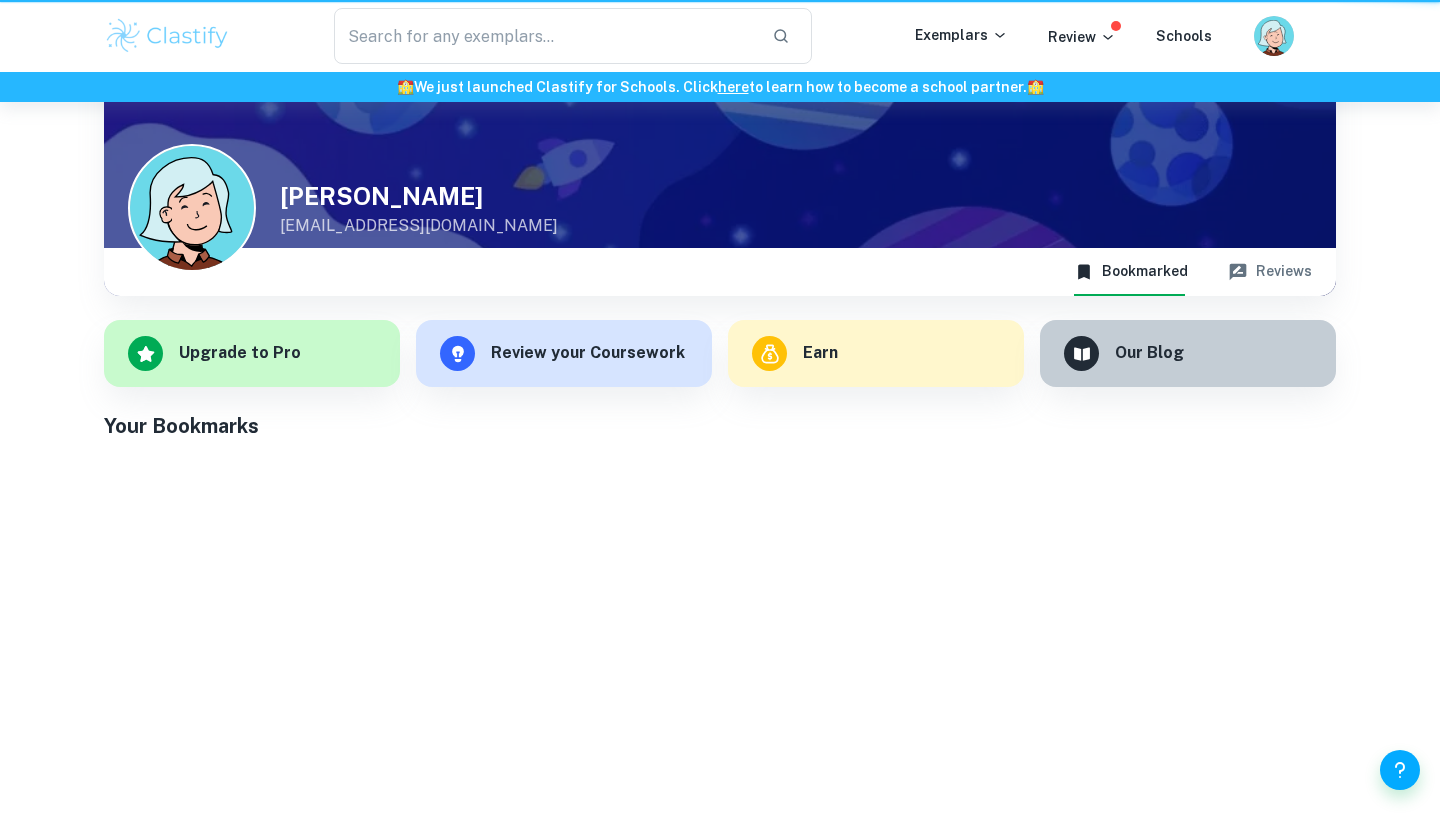 scroll, scrollTop: 0, scrollLeft: 0, axis: both 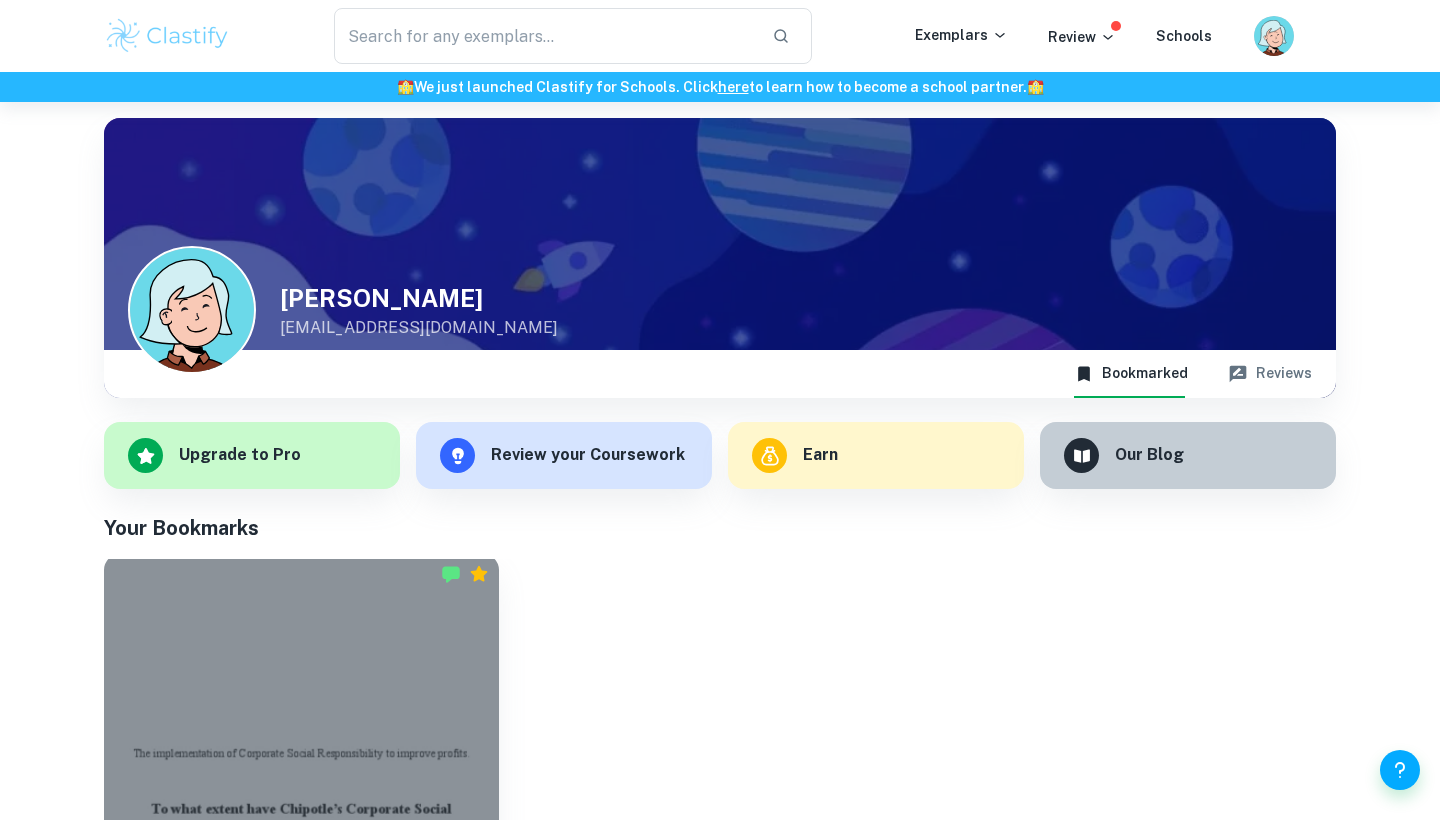 click at bounding box center [301, 702] 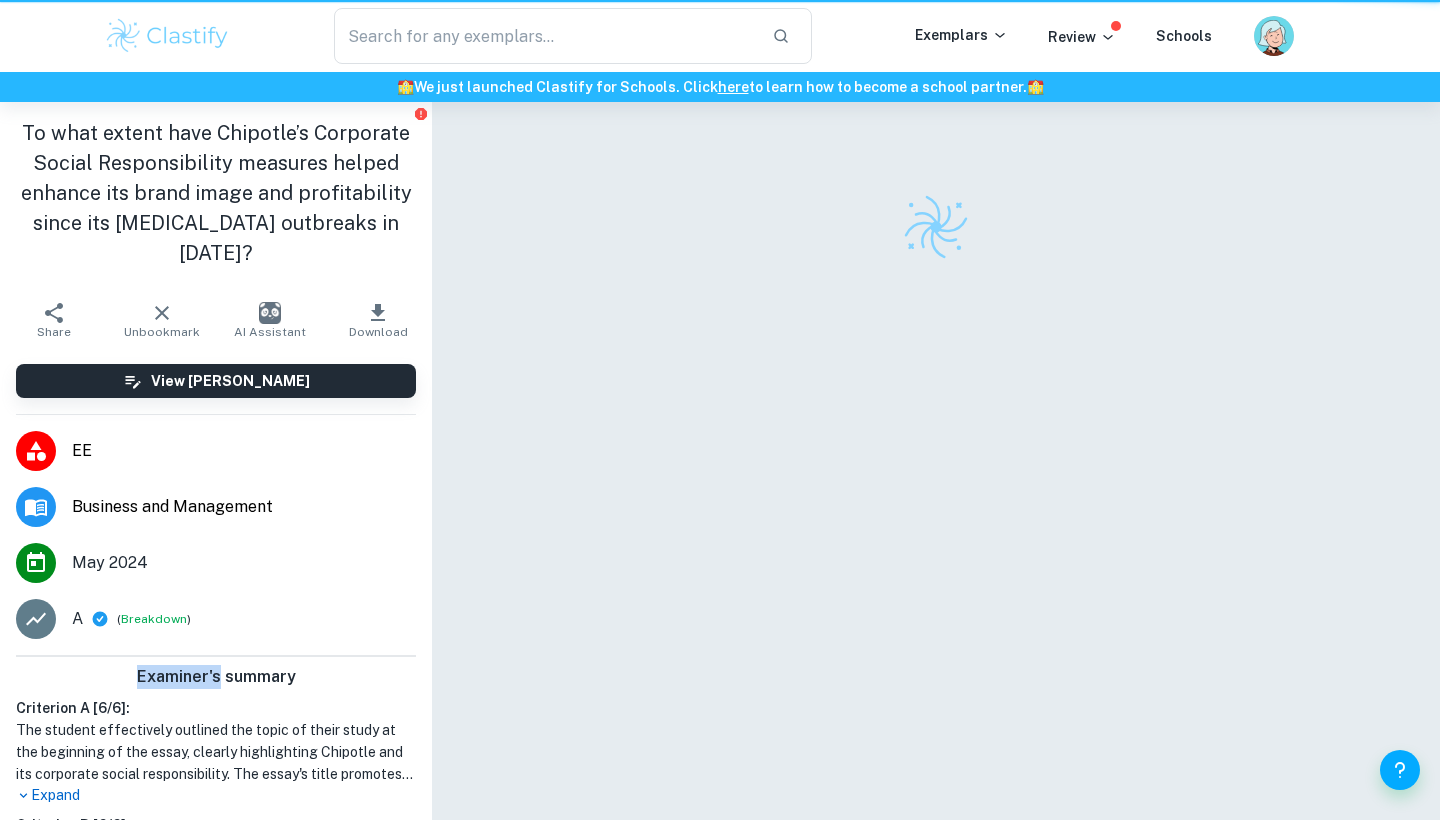 click on "Examiner's summary Criterion A   [ 6 / 6 ]: The student effectively outlined the topic of their study at the beginning of the essay, clearly highlighting Chipotle and its corporate social responsibility. The essay's title promotes an analytical work, emphasizing the connection between [PERSON_NAME]'s corporate social responsibility and profits, indicating a need for both qualitative and quantitative analysis. The student's research question is specific and focused on significant business issues related to brand image and profitability, while the methodology demonstrates a consciously planned approach to answer the research question. Additionally, the essay includes a comprehensive literature review based on reputable secondary sources and integrates business management theories and techniques, showcasing high-level research skills and appropriate writing.  Expand Criterion B   [ 6 / 6 ]: Expand   Criterion C   [ 0 / 0 ]: Expand Criterion D   [ 0 / 0 ]: Expand Criterion E   [ 0 / 0 ]: Expand Upgrade Plan" at bounding box center (216, 973) 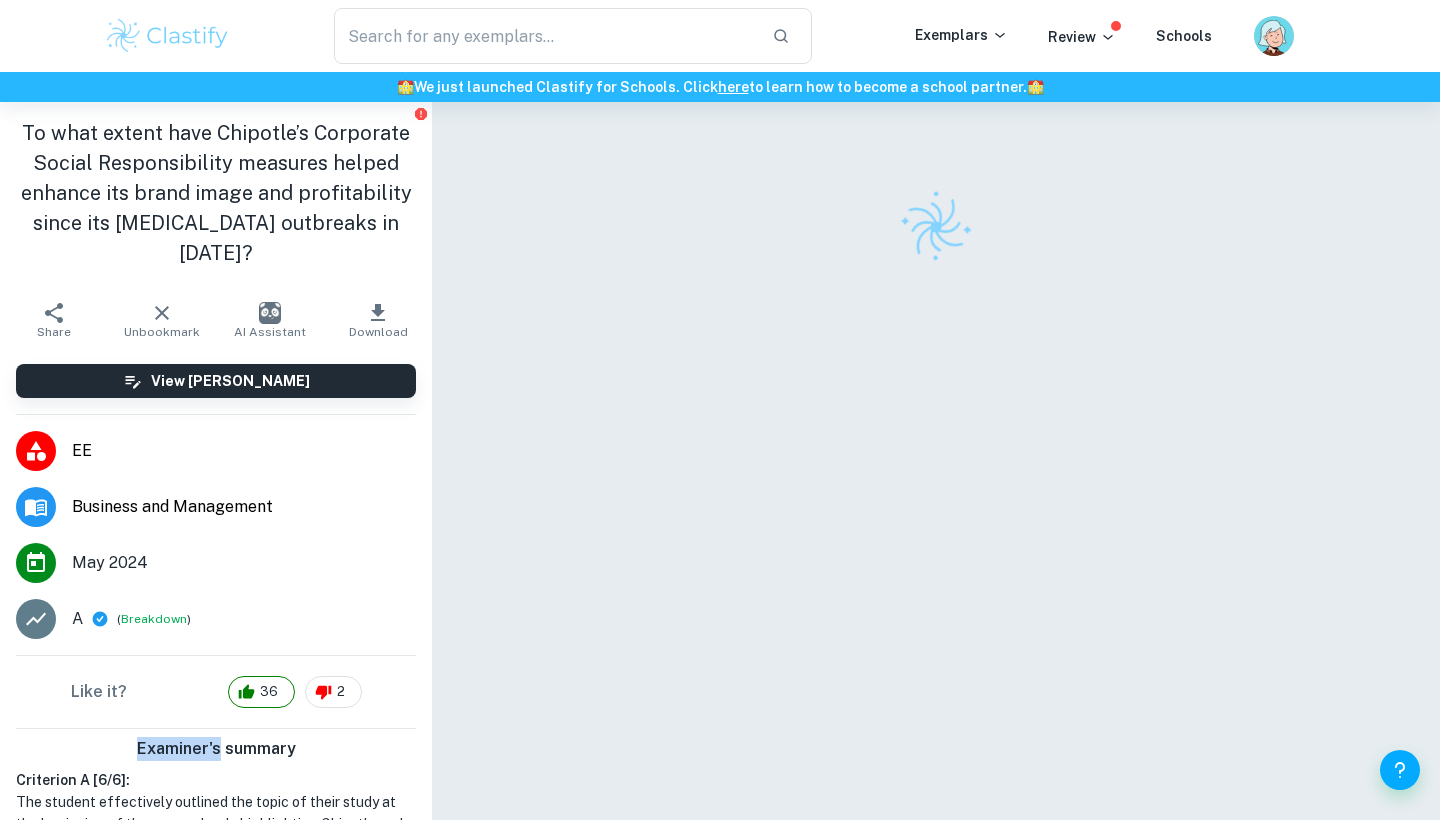 scroll, scrollTop: 175, scrollLeft: 0, axis: vertical 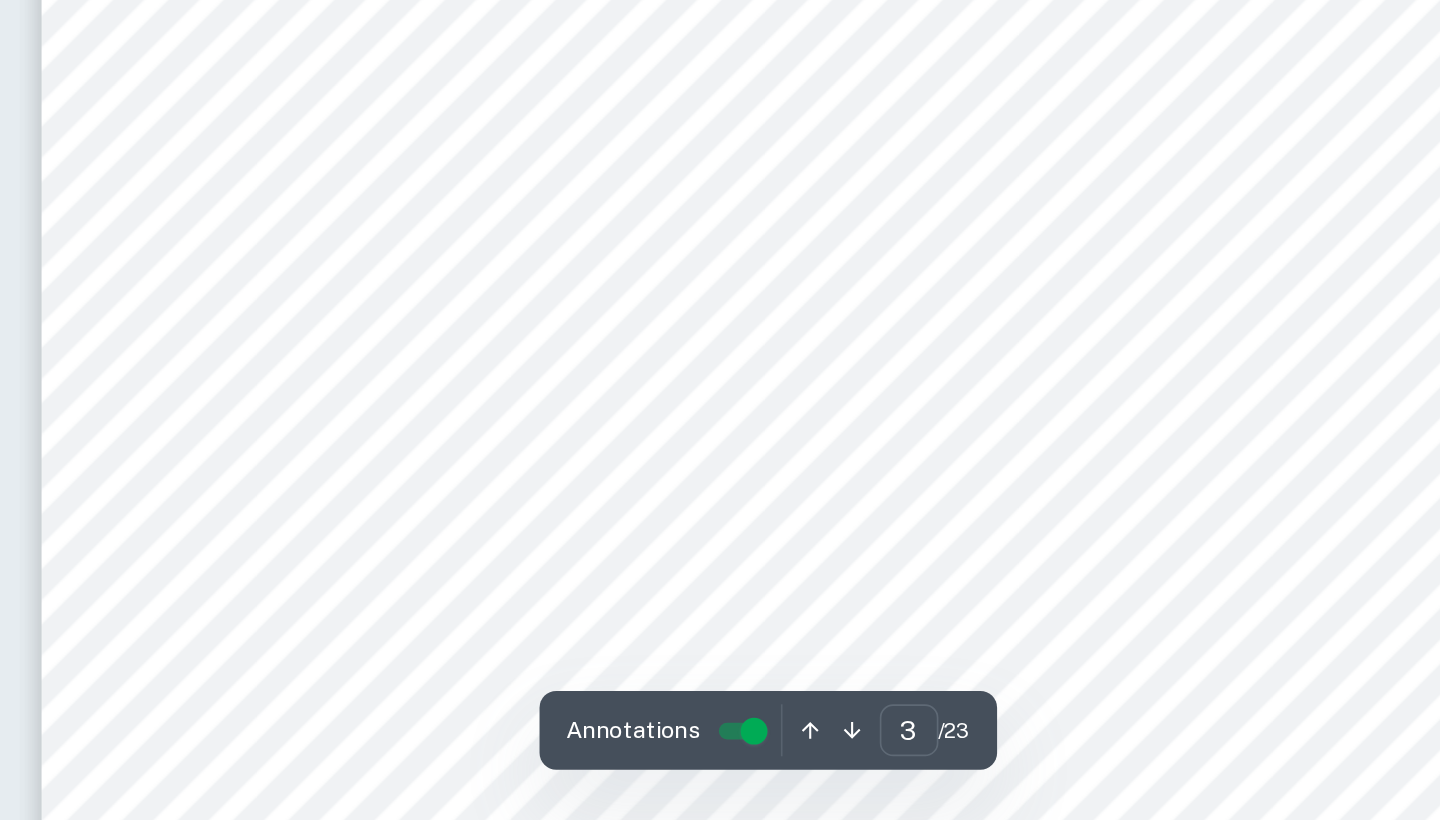 click on ", [GEOGRAPHIC_DATA] boasted approximately a 5.08%" at bounding box center (1125, 545) 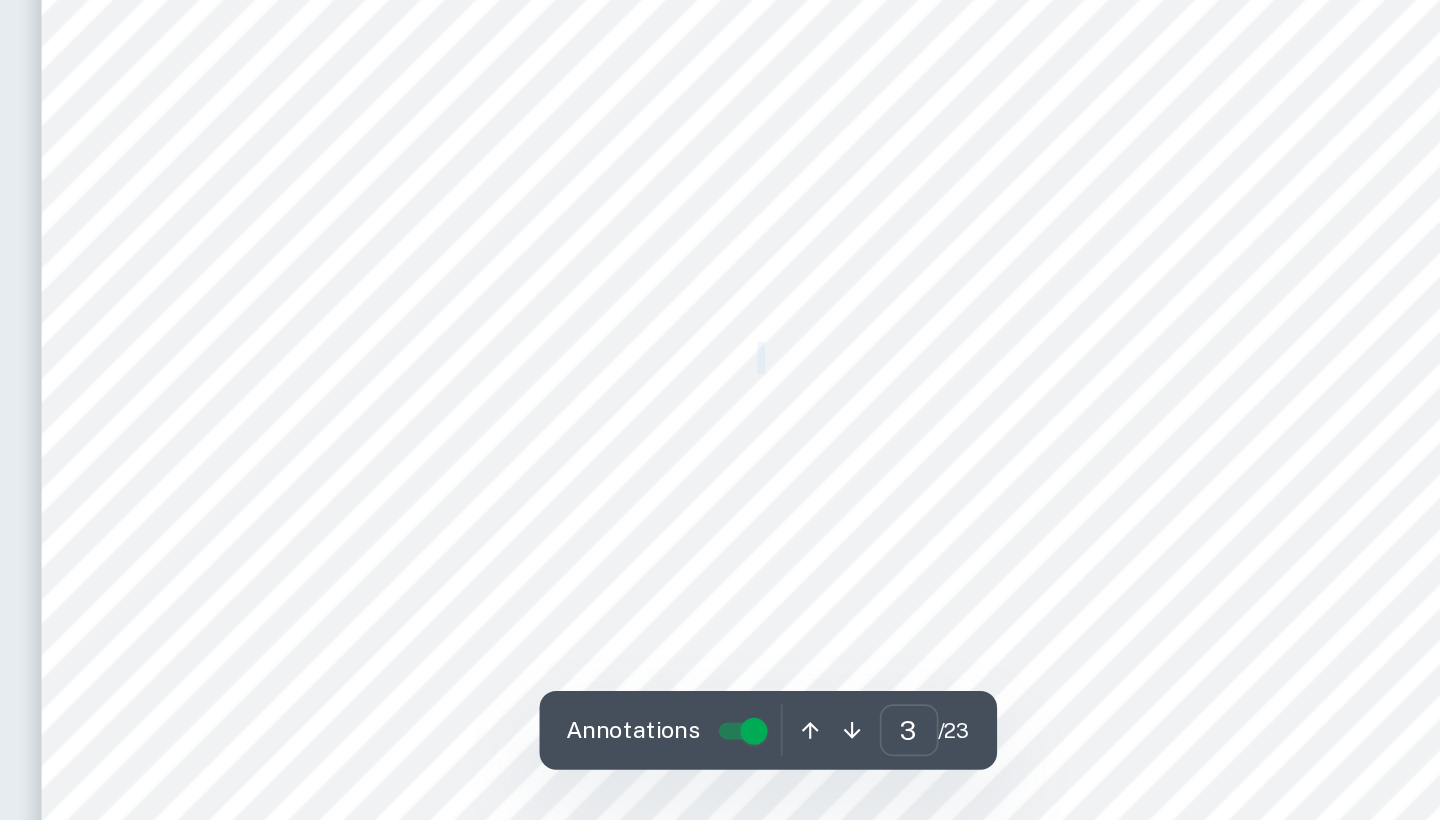 click on ", [GEOGRAPHIC_DATA] boasted approximately a 5.08%" at bounding box center (1125, 545) 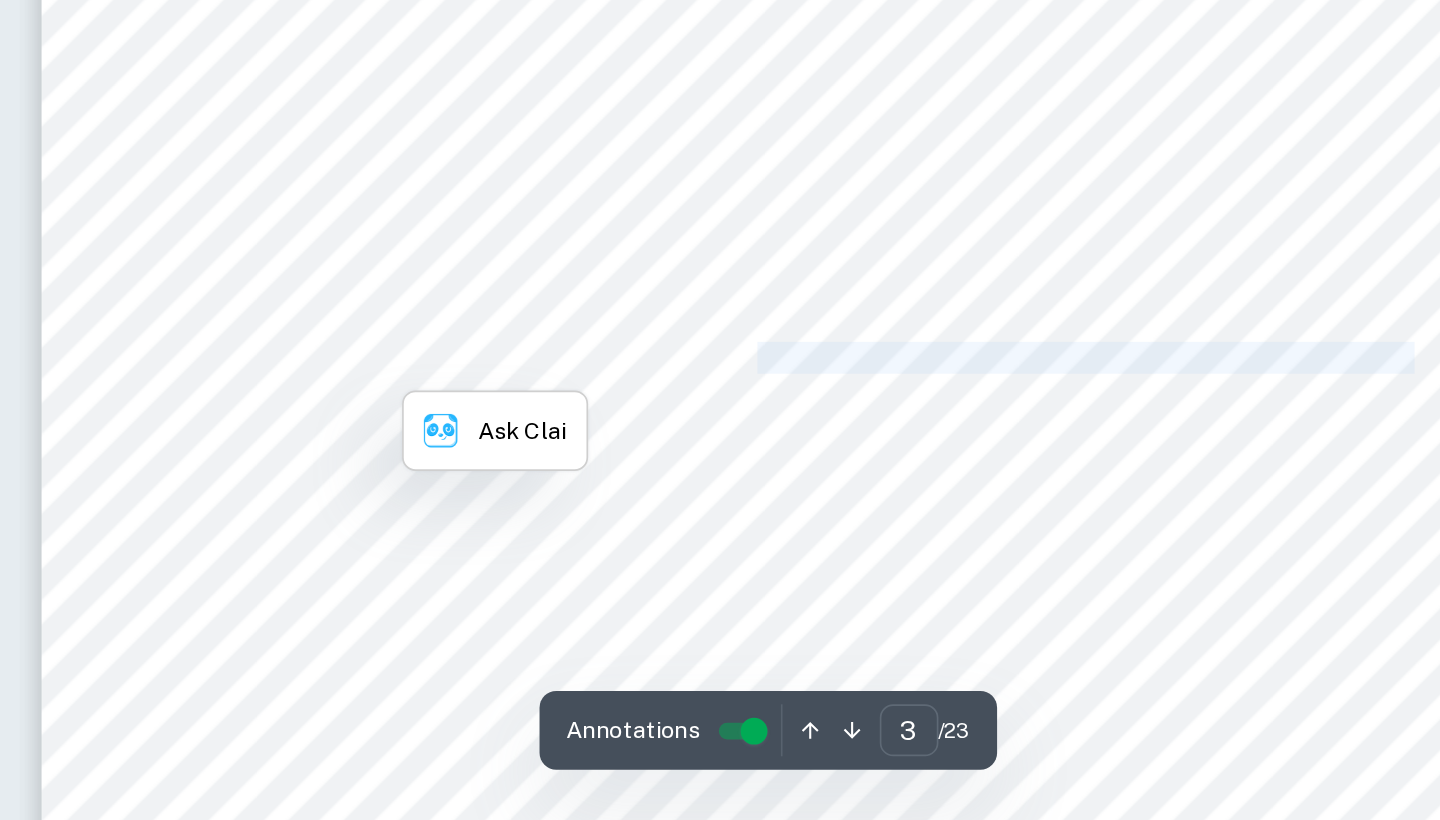click on ", [GEOGRAPHIC_DATA] boasted approximately a 5.08%" at bounding box center (1125, 545) 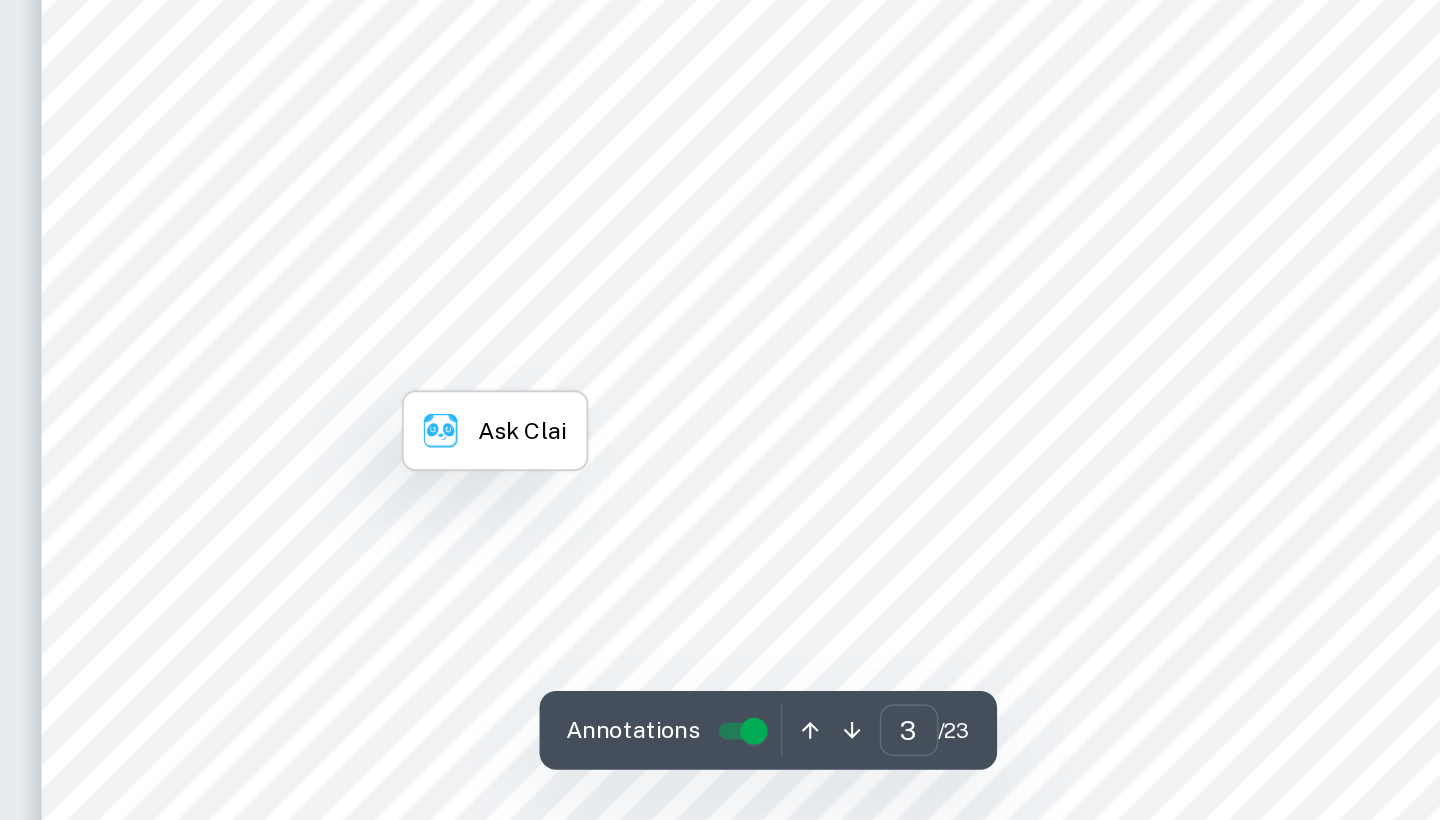 click on "market share in [DATE]. In [DATE], Chipotle earned a record-high annual revenue, earning 8.63" at bounding box center (927, 590) 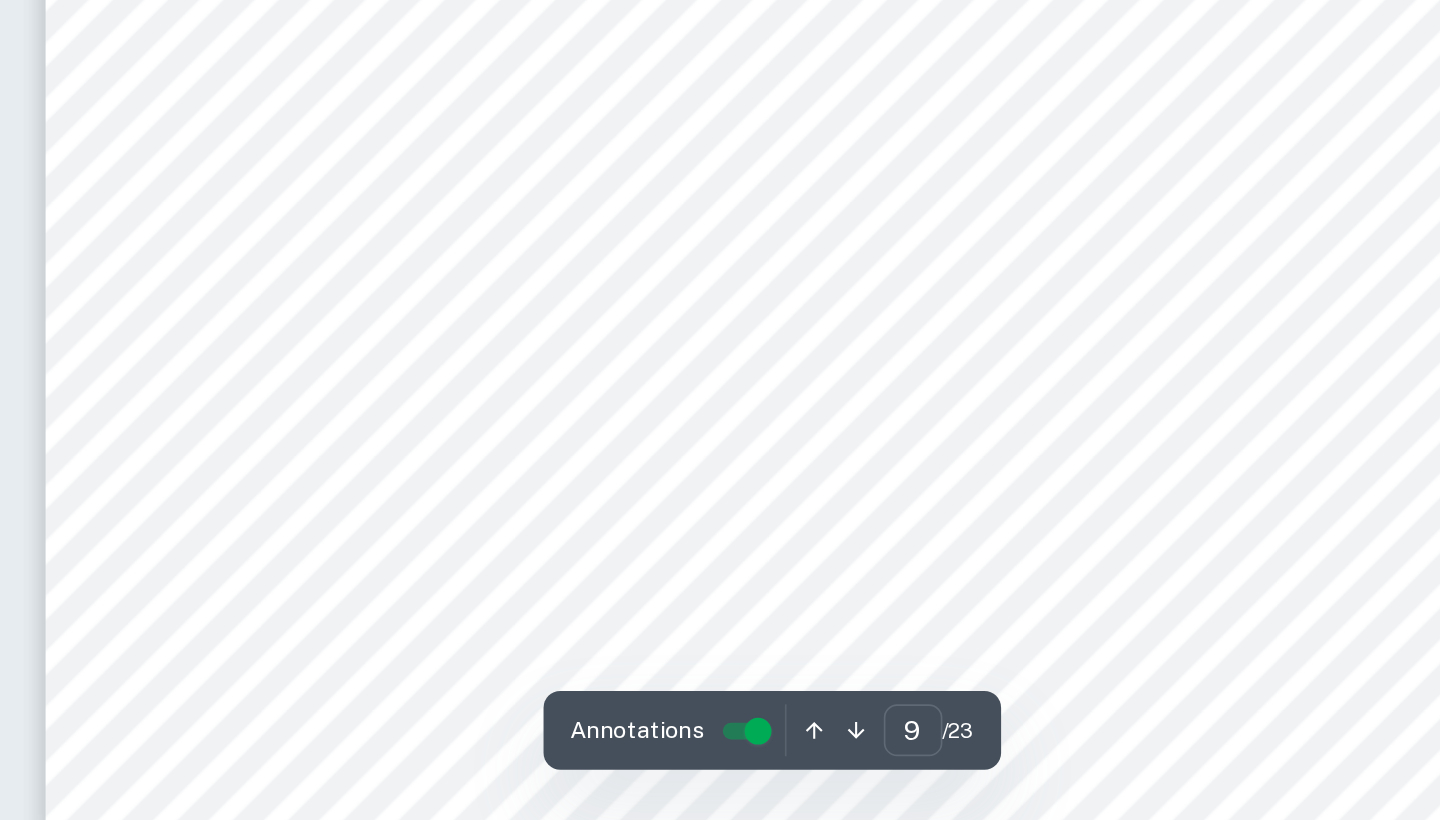 scroll, scrollTop: 9577, scrollLeft: 0, axis: vertical 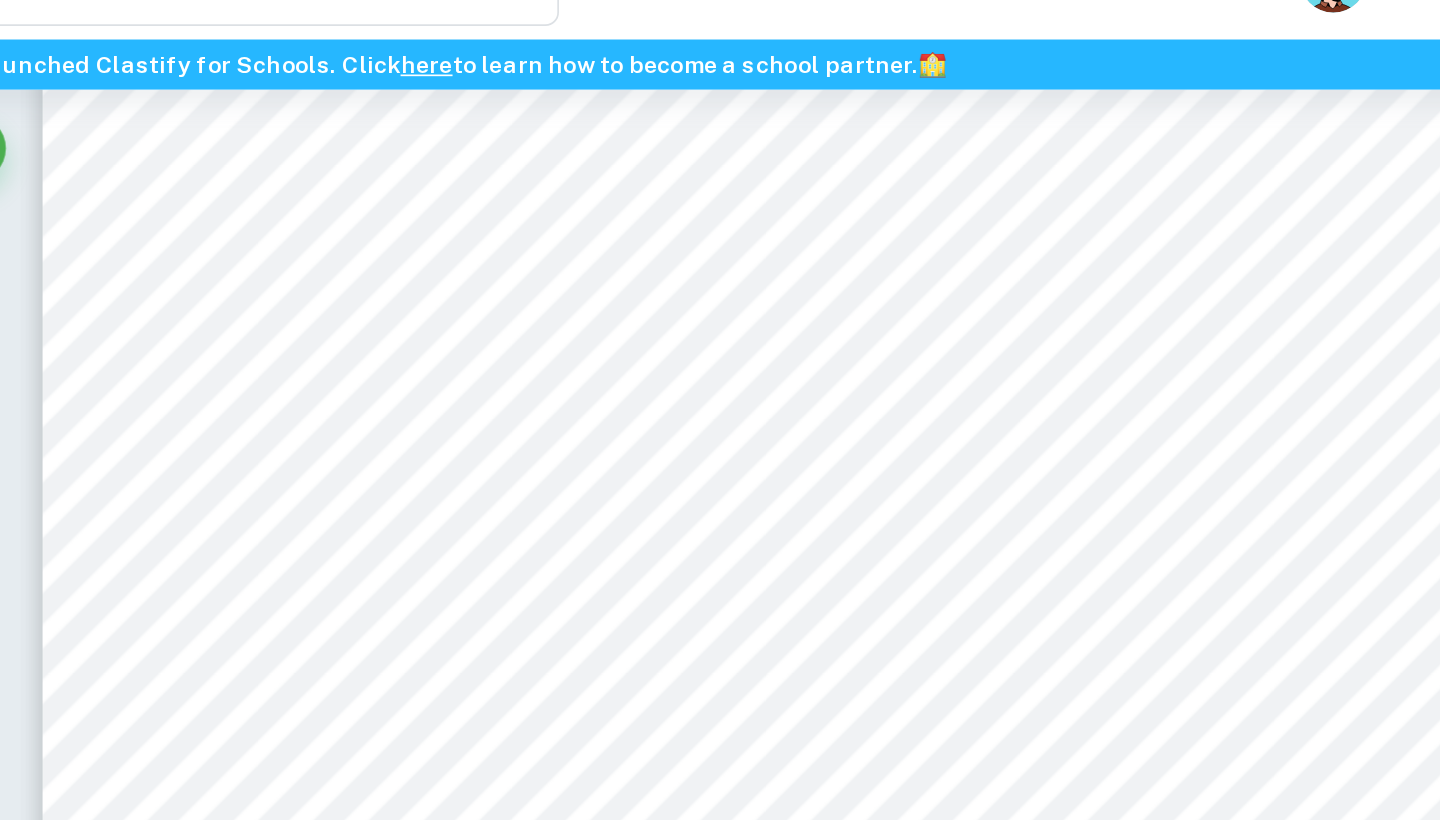 click on "Figure 1:   Force-Field Analysis of Chipotle9s Change in Food Safety Measures According to   Figure 2,   the driving forces outweigh the restraining forces, indicating that Chipotle's equitable development is more important than the short-term financial losses of doing so. Chipotle's decision to strengthen its food safety measures helps it identify various food safety violations in its business operations and restructure its practices amid the [MEDICAL_DATA] outbreak, such as [MEDICAL_DATA] ingredients (Chipotle, 2016), to mitigate food safety risks in the long run. Chipotle's customer-centric approach proved successful as there have not been food poisoning outbreaks in any of their restaurants since a [MEDICAL_DATA] Pefrigrens outbreak in [DATE] ([PERSON_NAME], 2022). However, Chipotle investing resources to fund research and development to improve their food safety measures is costly in the short term, which was a major risk for Chipotle at the time as" at bounding box center (936, 268) 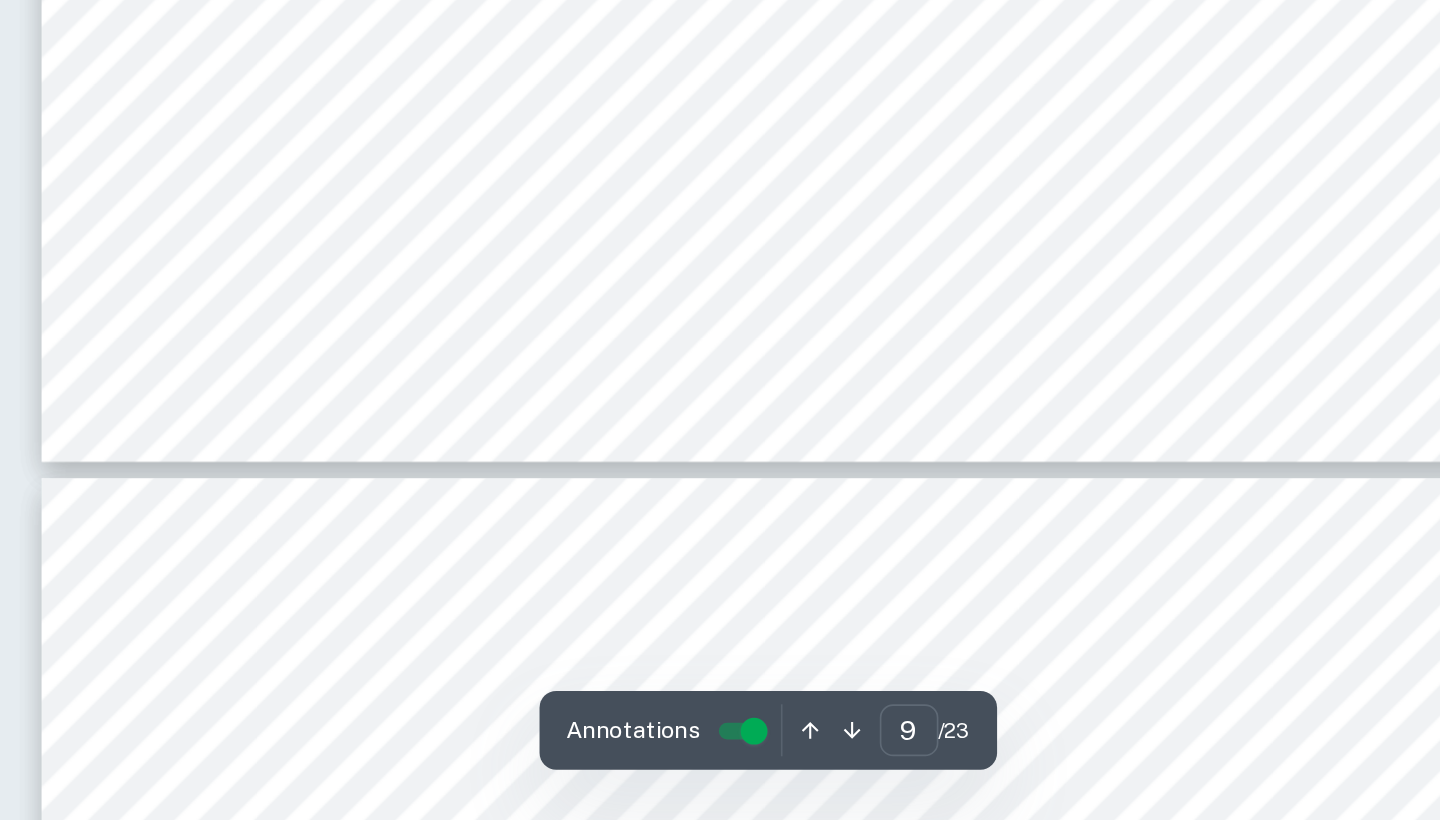 scroll, scrollTop: 9801, scrollLeft: 0, axis: vertical 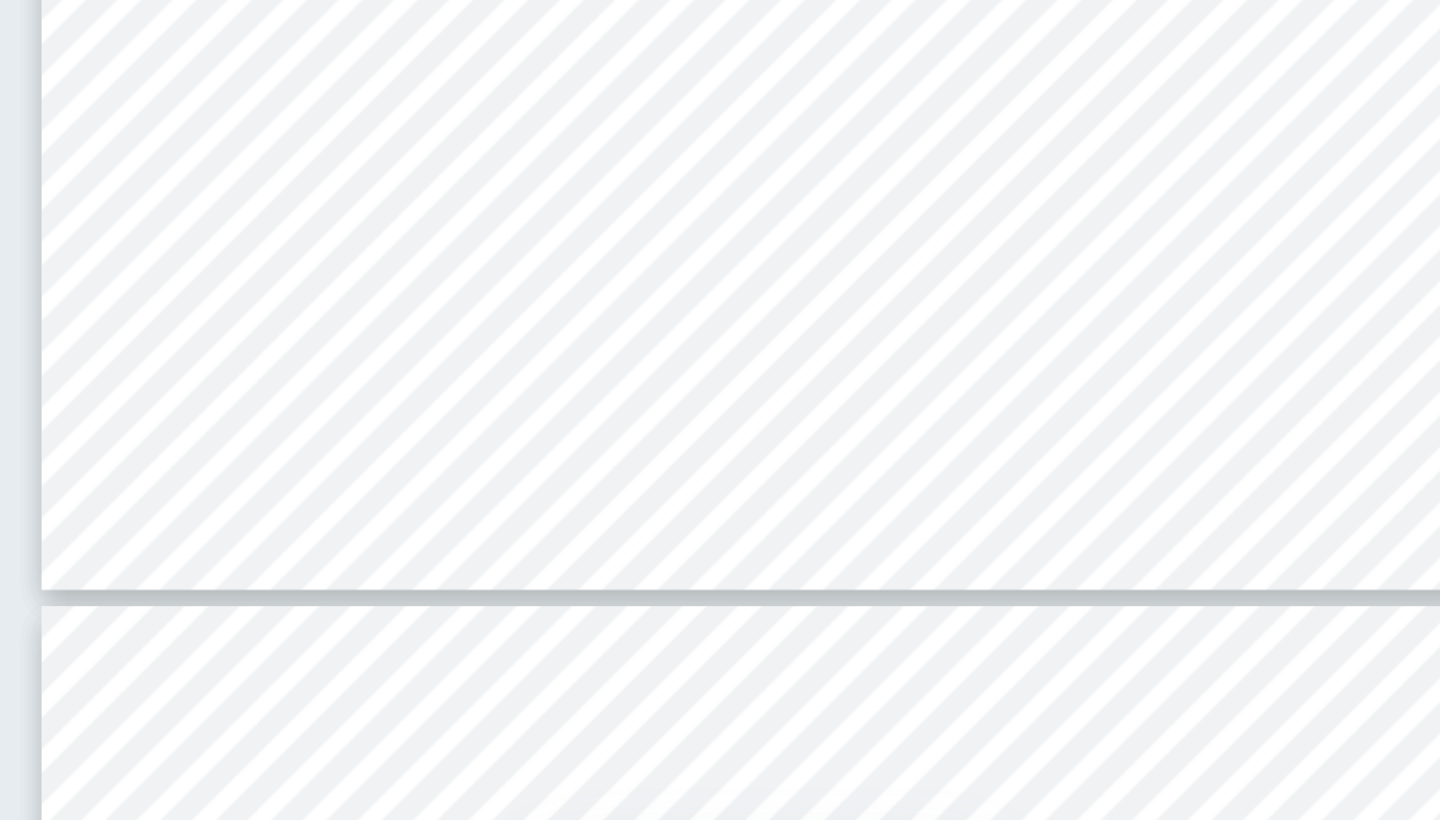 click on "Figure 1:   Force-Field Analysis of Chipotle9s Change in Food Safety Measures According to   Figure 2,   the driving forces outweigh the restraining forces, indicating that Chipotle's equitable development is more important than the short-term financial losses of doing so. Chipotle's decision to strengthen its food safety measures helps it identify various food safety violations in its business operations and restructure its practices amid the [MEDICAL_DATA] outbreak, such as [MEDICAL_DATA] ingredients (Chipotle, 2016), to mitigate food safety risks in the long run. Chipotle's customer-centric approach proved successful as there have not been food poisoning outbreaks in any of their restaurants since a [MEDICAL_DATA] Pefrigrens outbreak in [DATE] ([PERSON_NAME], 2022). However, Chipotle investing resources to fund research and development to improve their food safety measures is costly in the short term, which was a major risk for Chipotle at the time as" at bounding box center [936, 44] 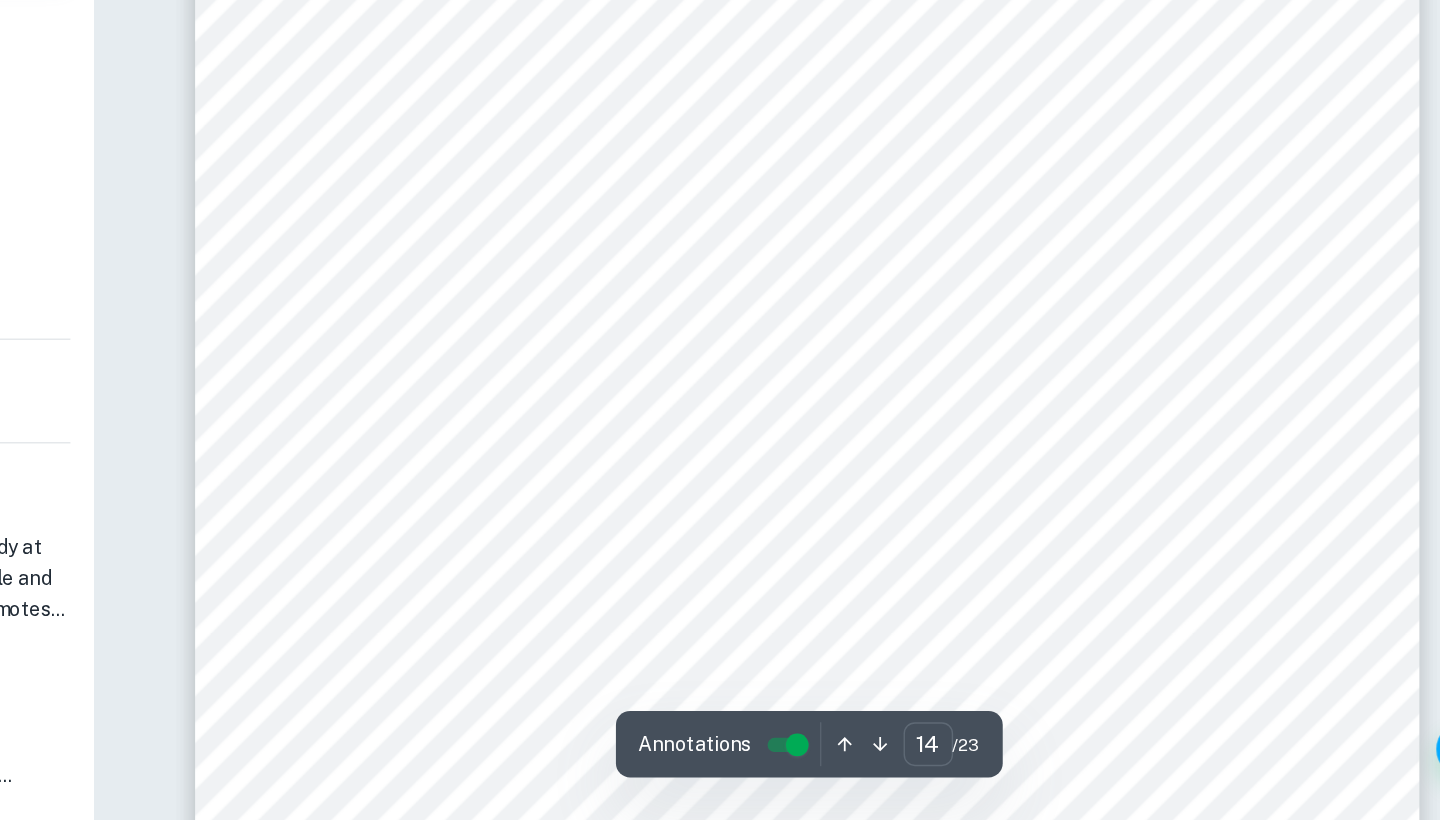 scroll, scrollTop: 15222, scrollLeft: 0, axis: vertical 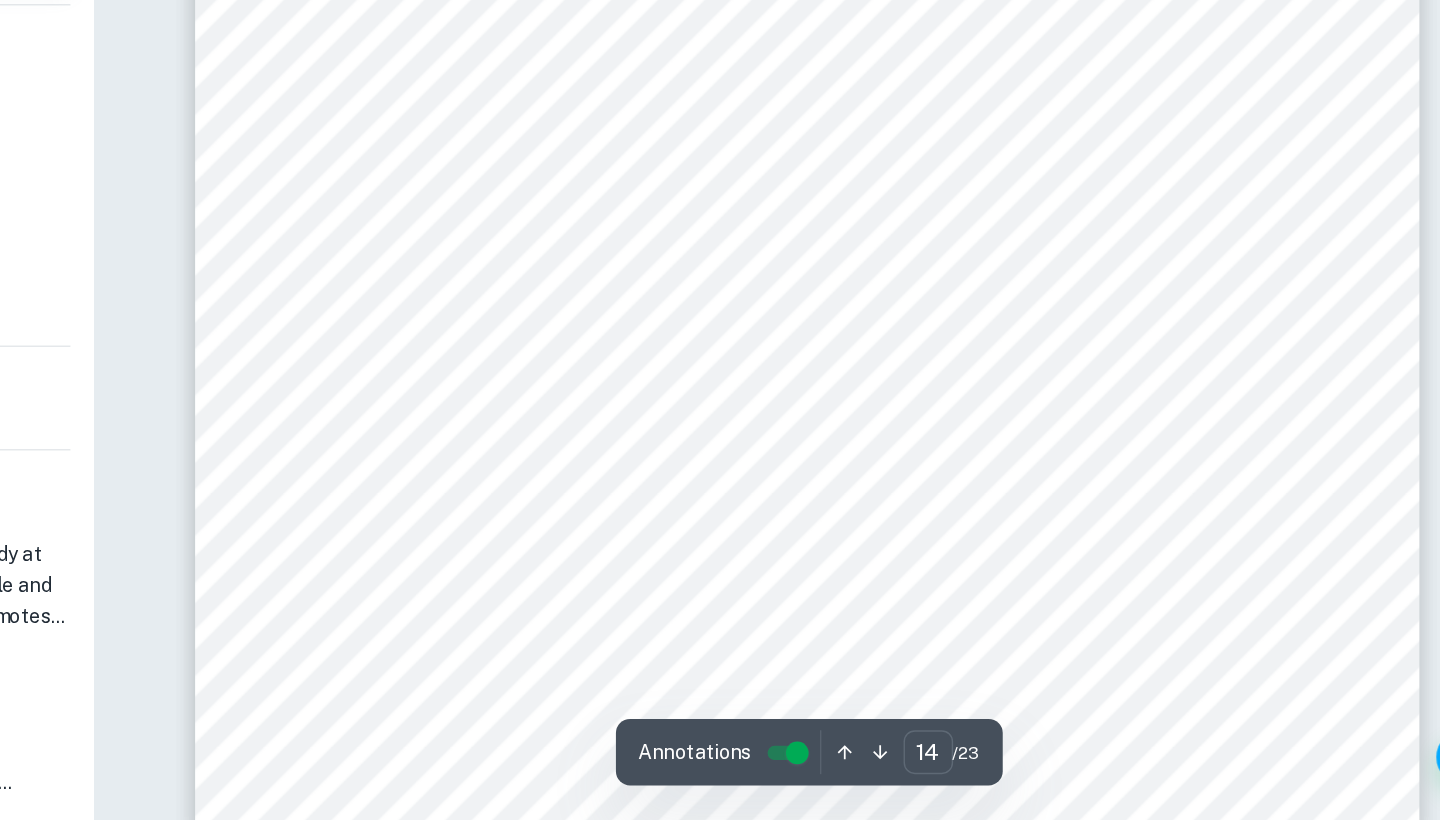 type on "15" 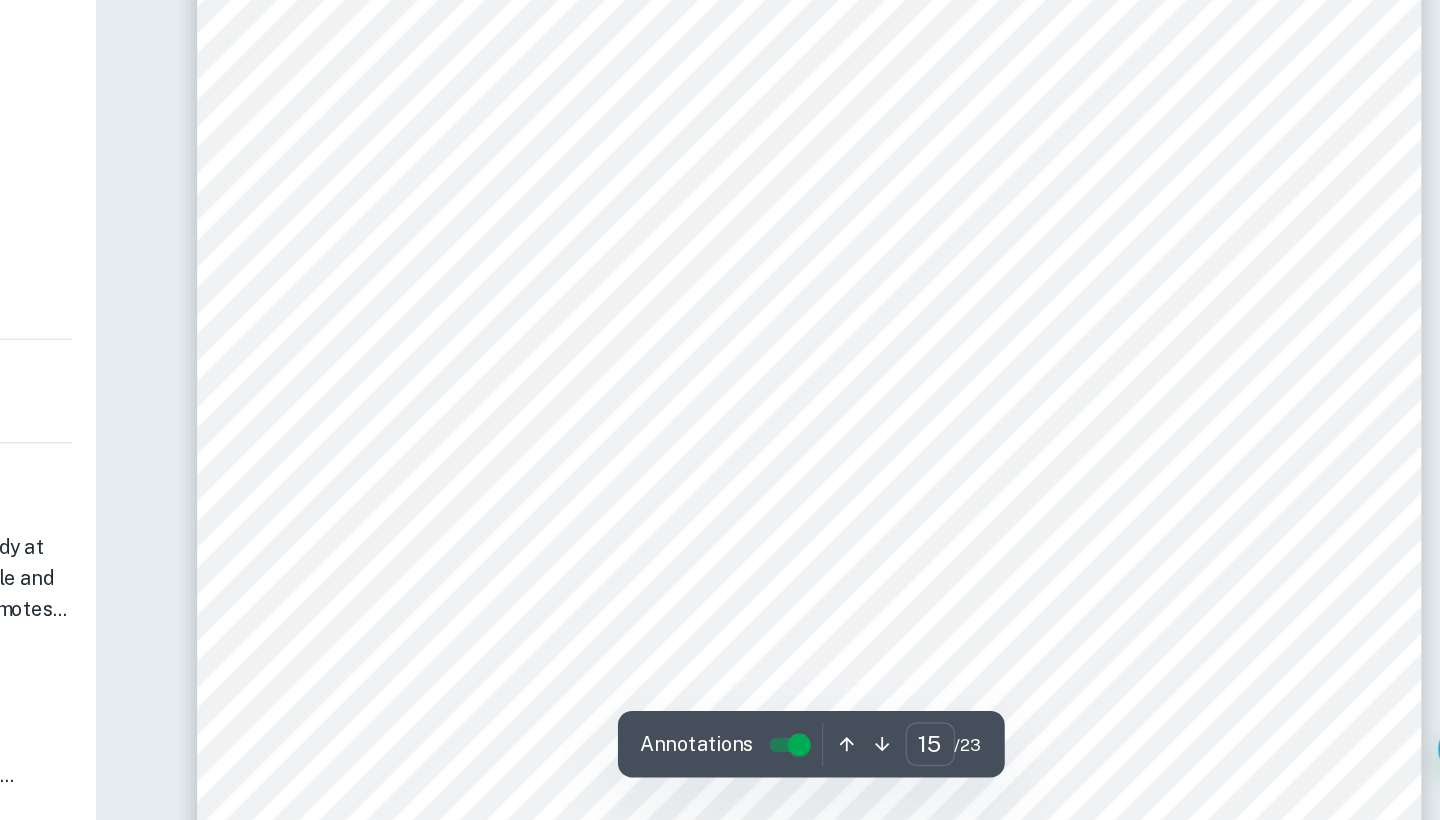scroll, scrollTop: 16083, scrollLeft: 0, axis: vertical 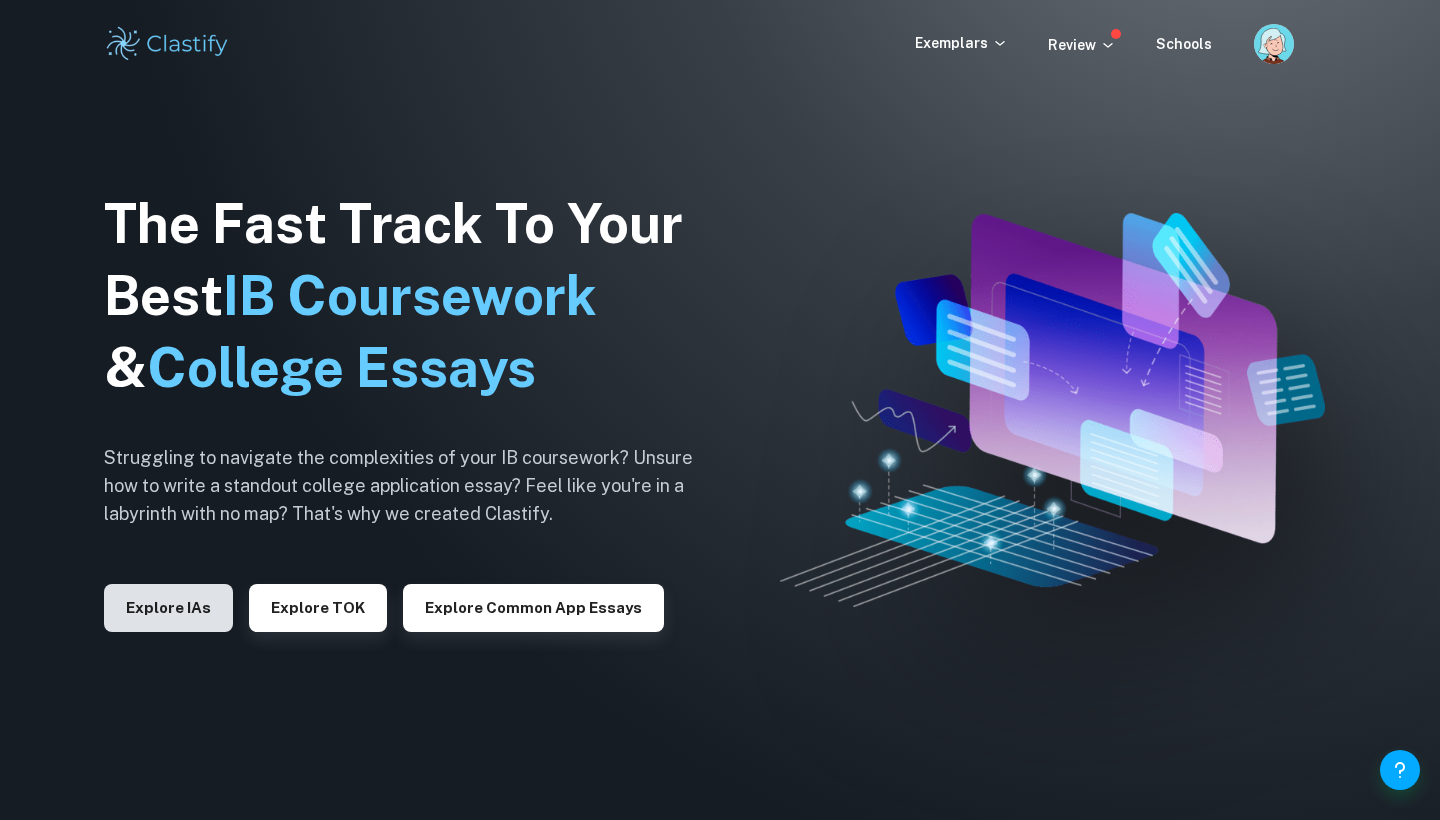 click on "Explore IAs" at bounding box center (168, 608) 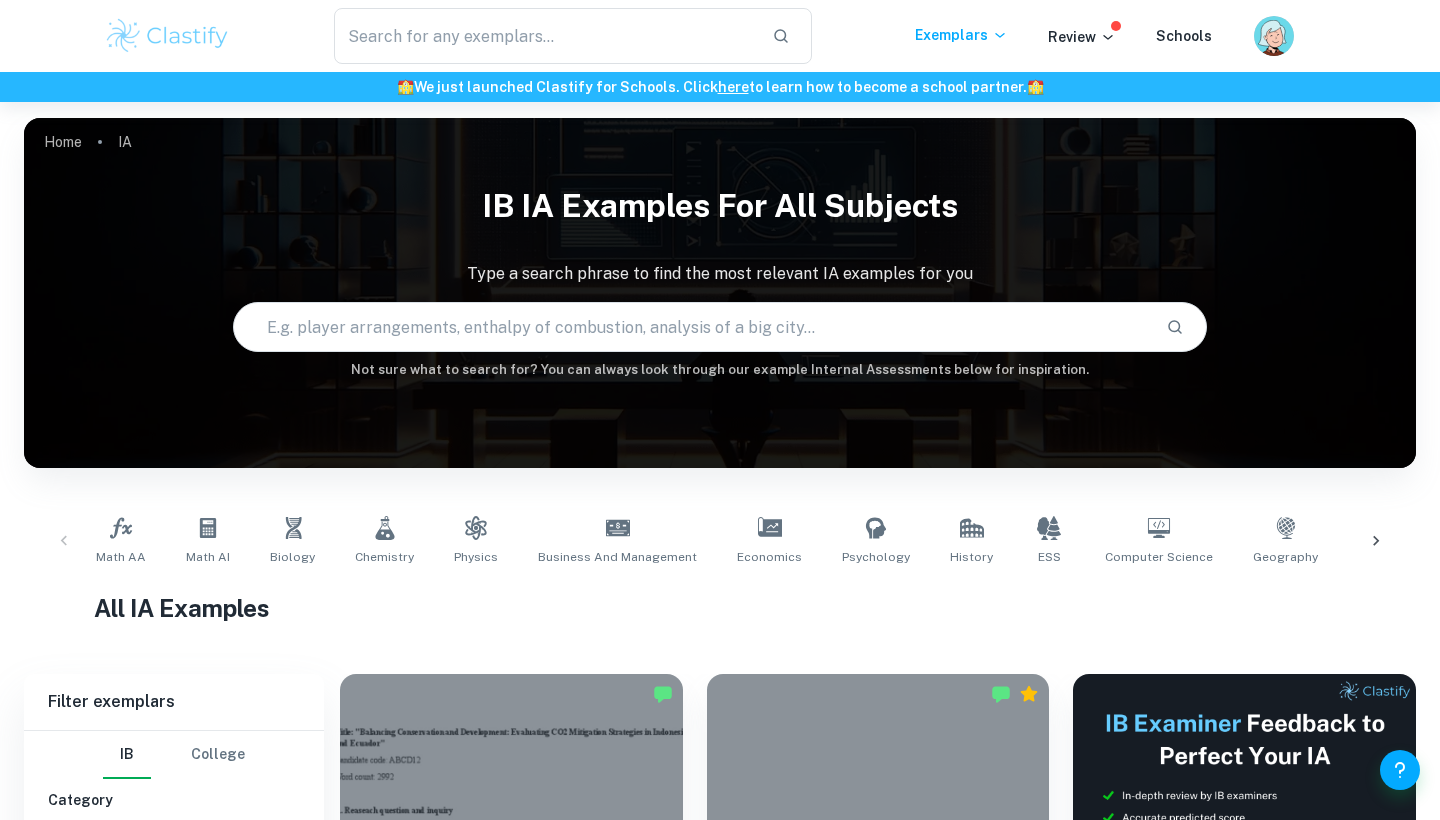 scroll, scrollTop: 296, scrollLeft: 0, axis: vertical 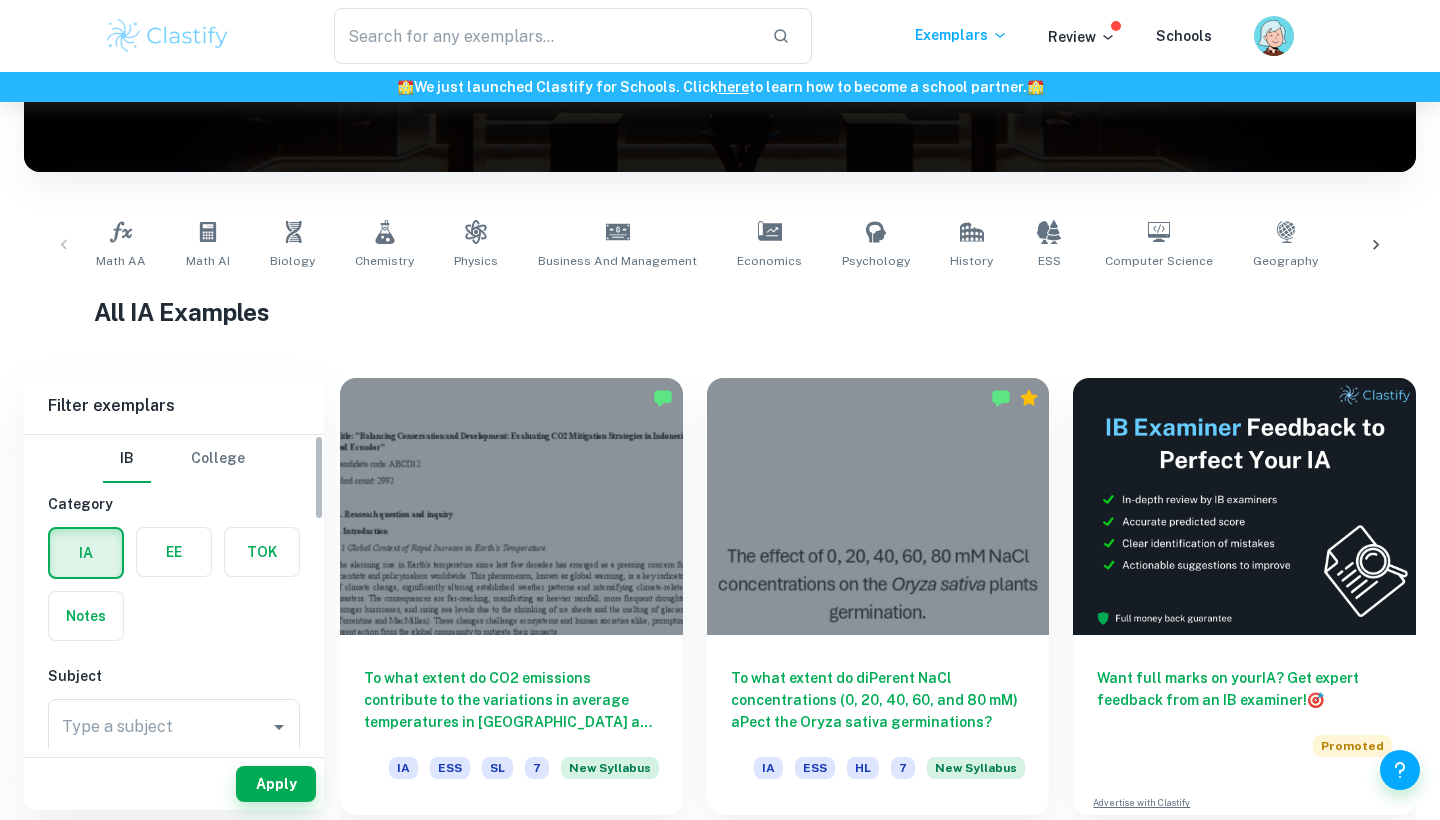 click on "EE" at bounding box center (174, 552) 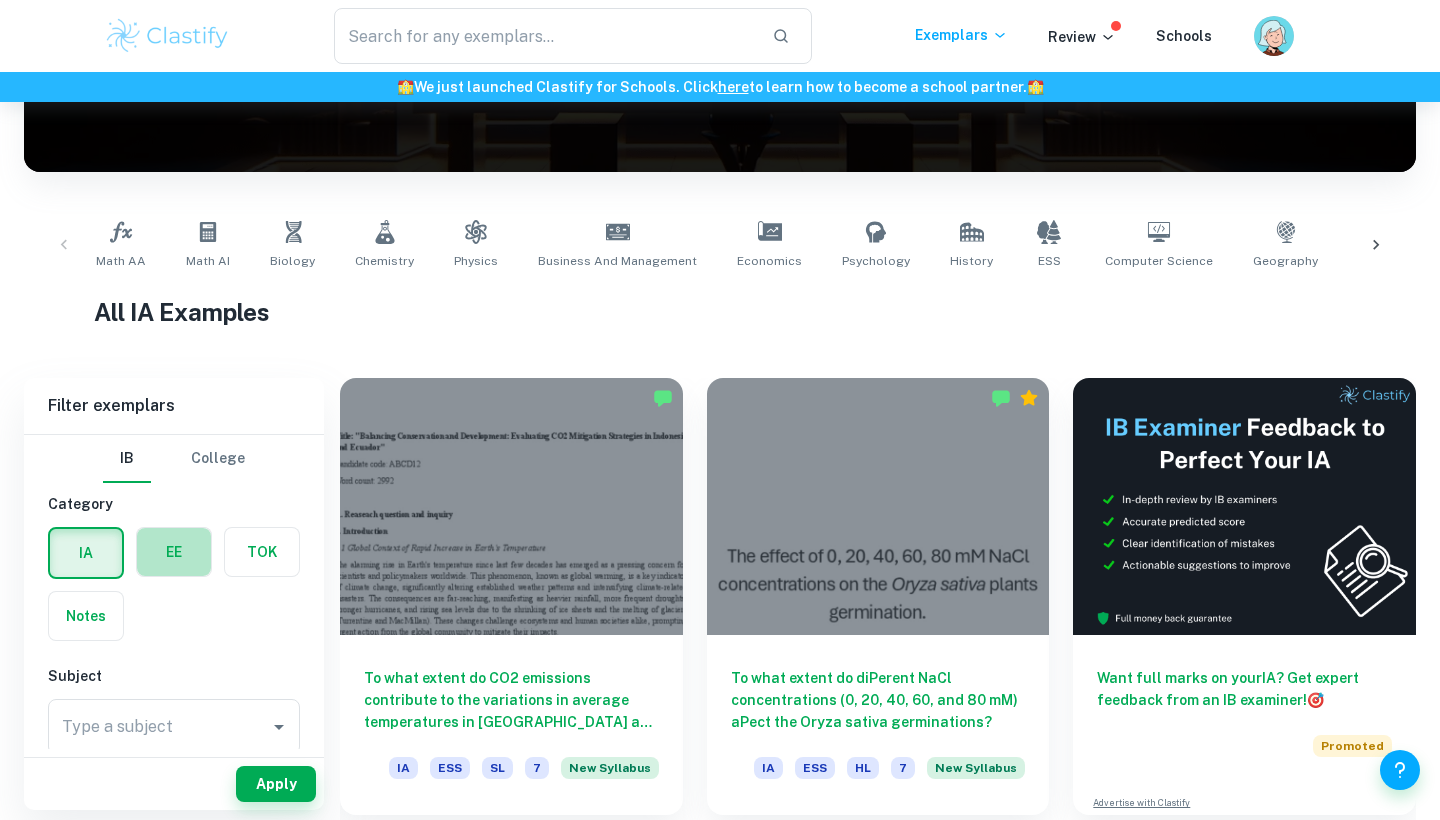 click at bounding box center (174, 552) 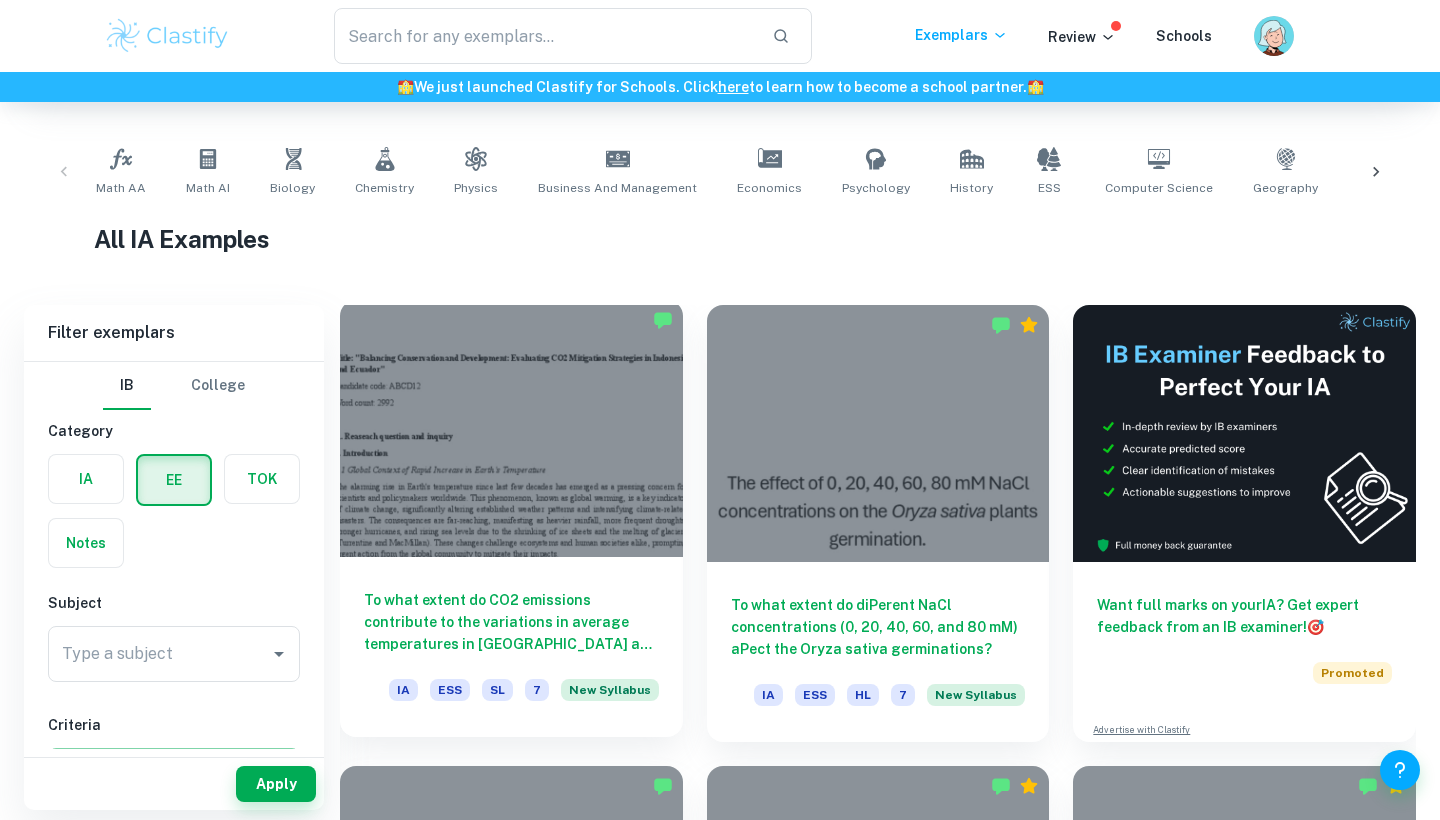 scroll, scrollTop: 408, scrollLeft: 0, axis: vertical 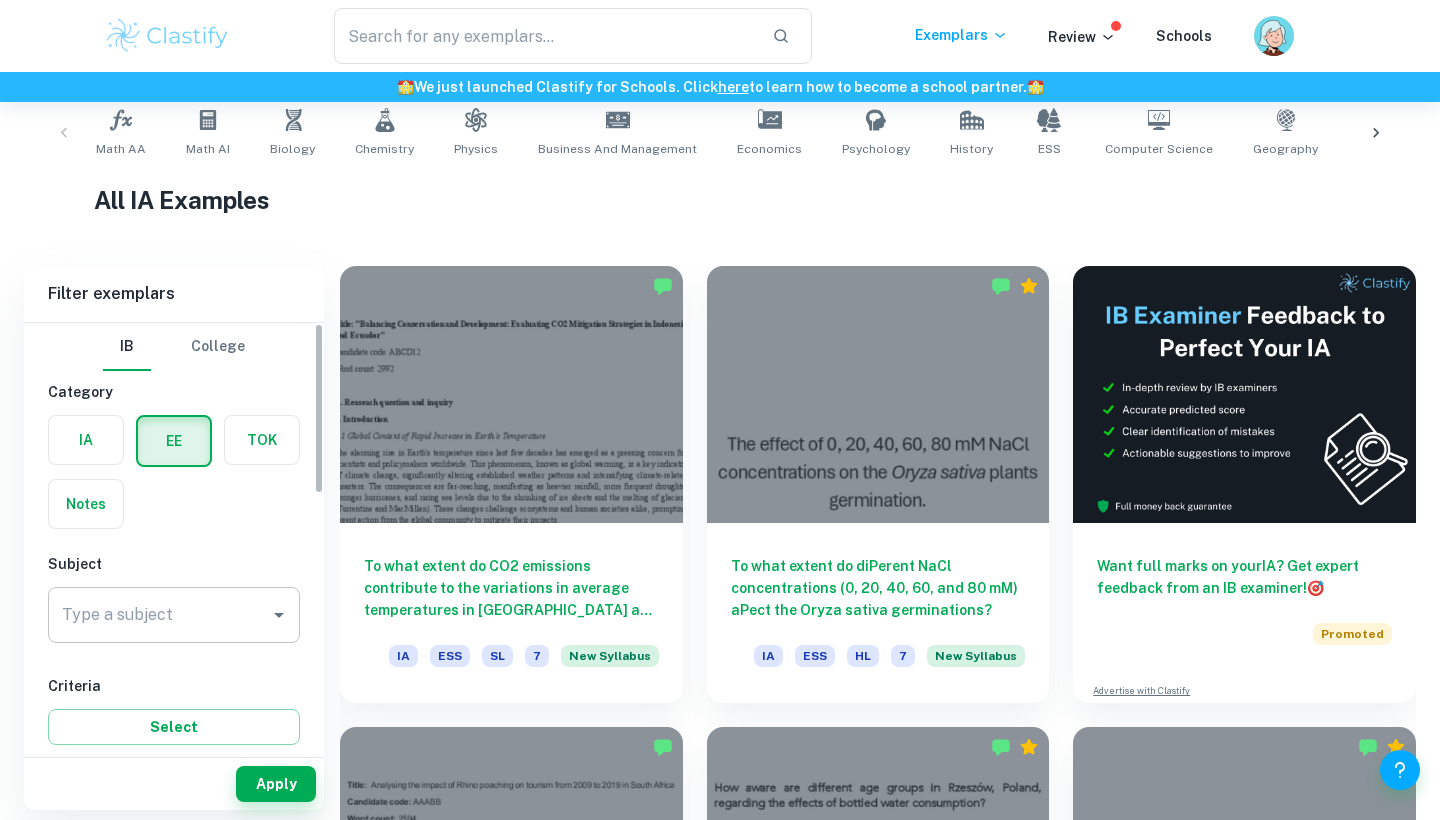 click on "Type a subject" at bounding box center (159, 615) 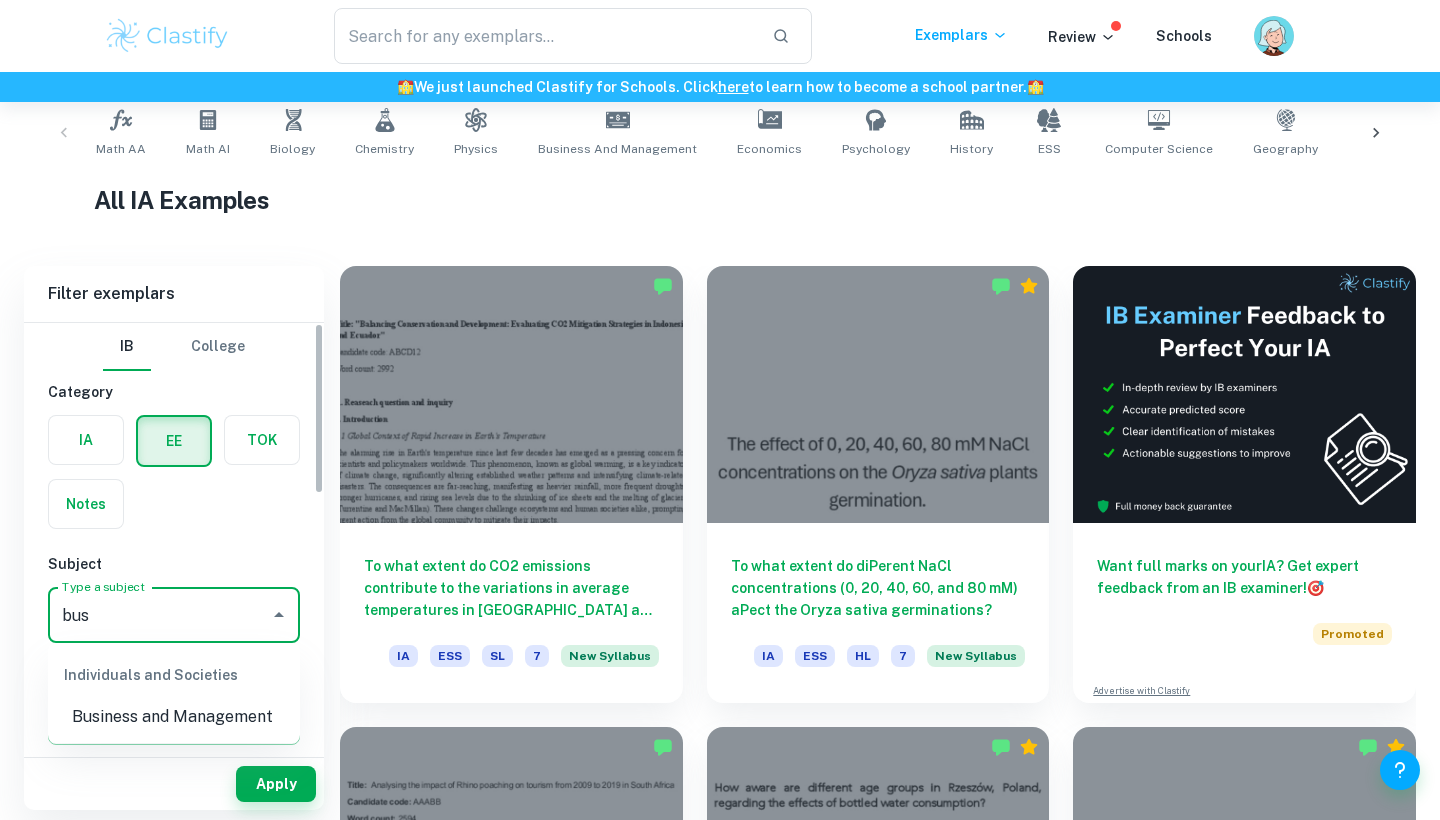 click on "Business and Management" at bounding box center [174, 717] 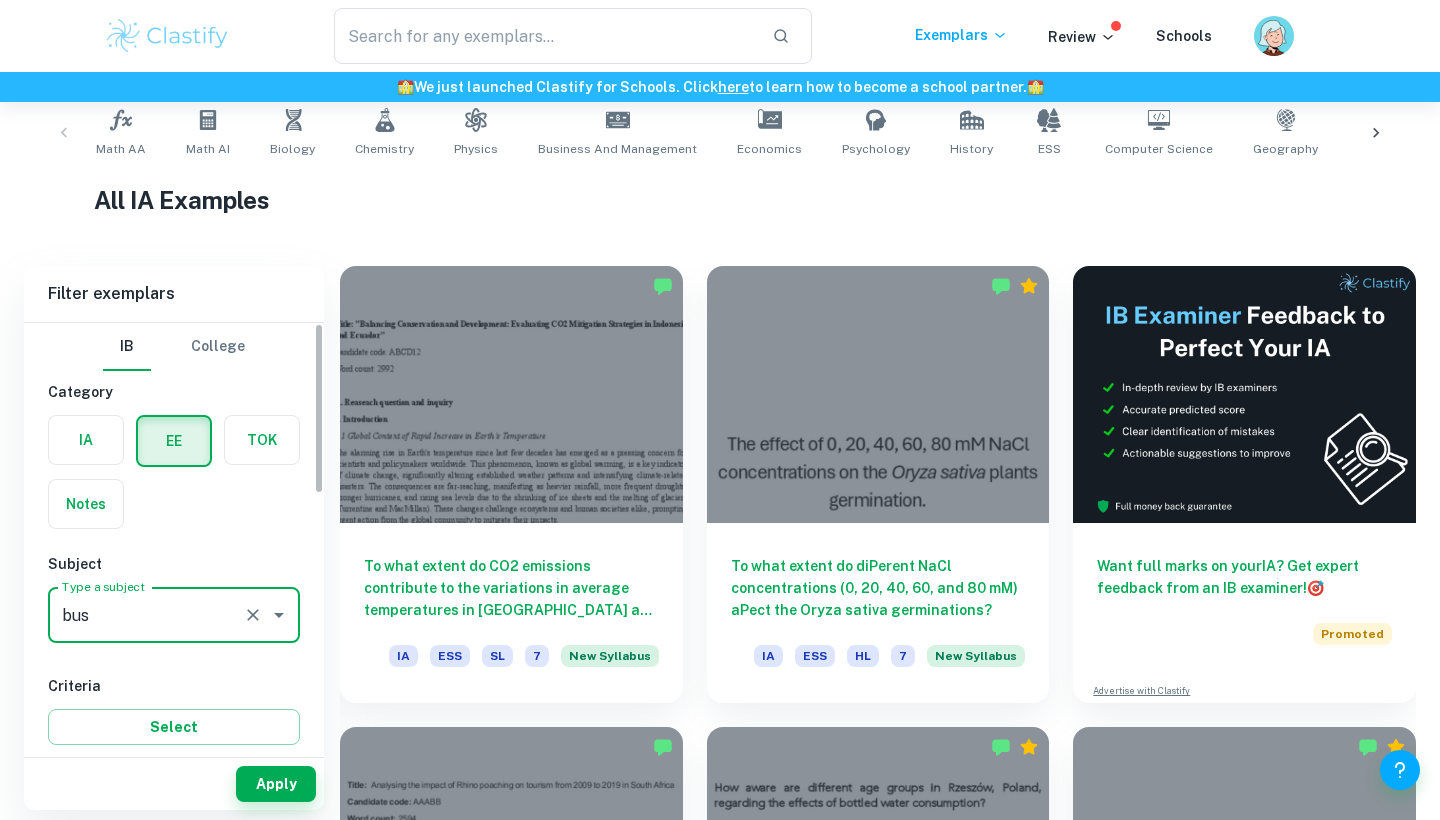 type on "Business and Management" 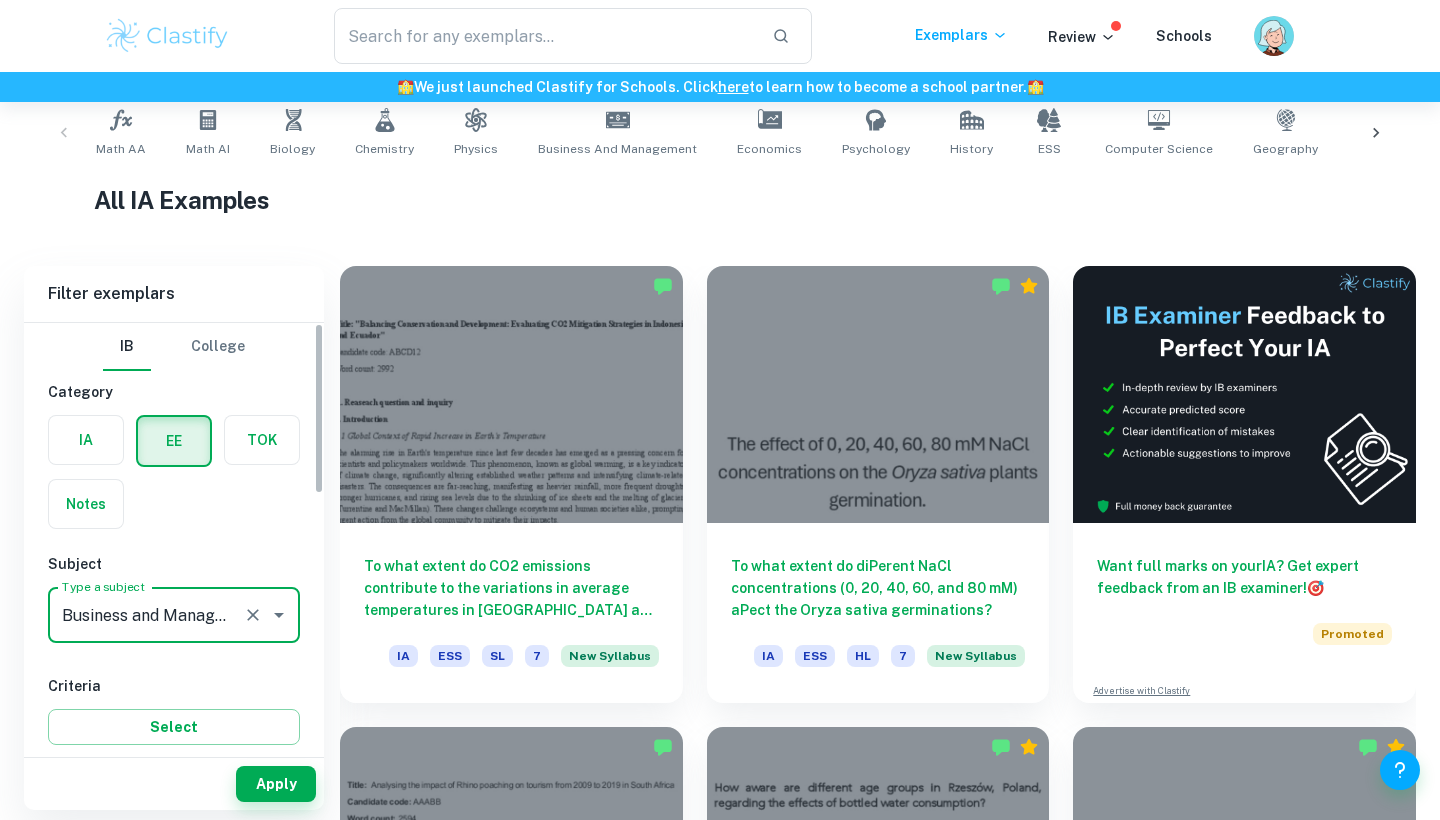 click on "Apply" at bounding box center [174, 784] 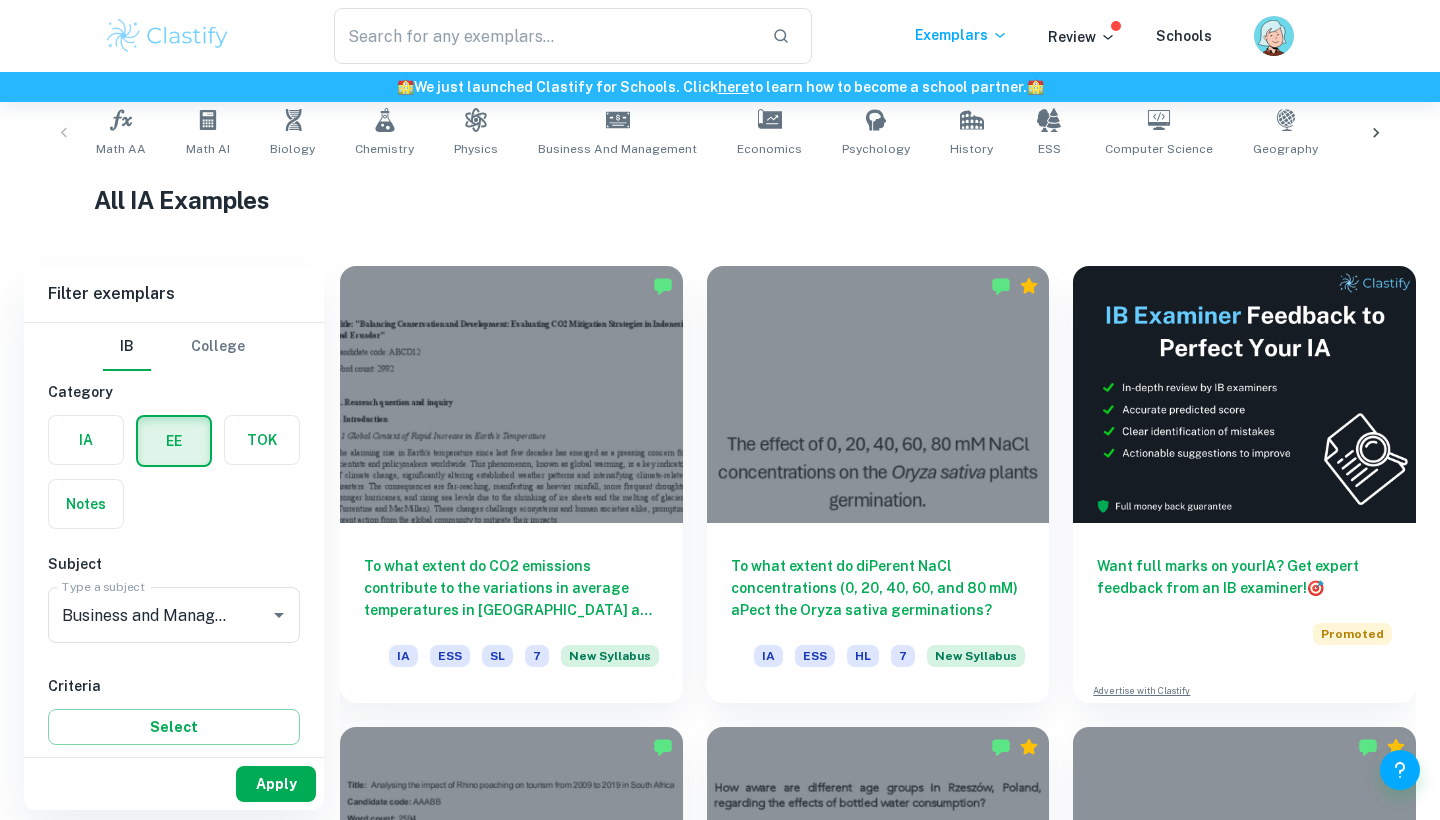 click on "Apply" at bounding box center (276, 784) 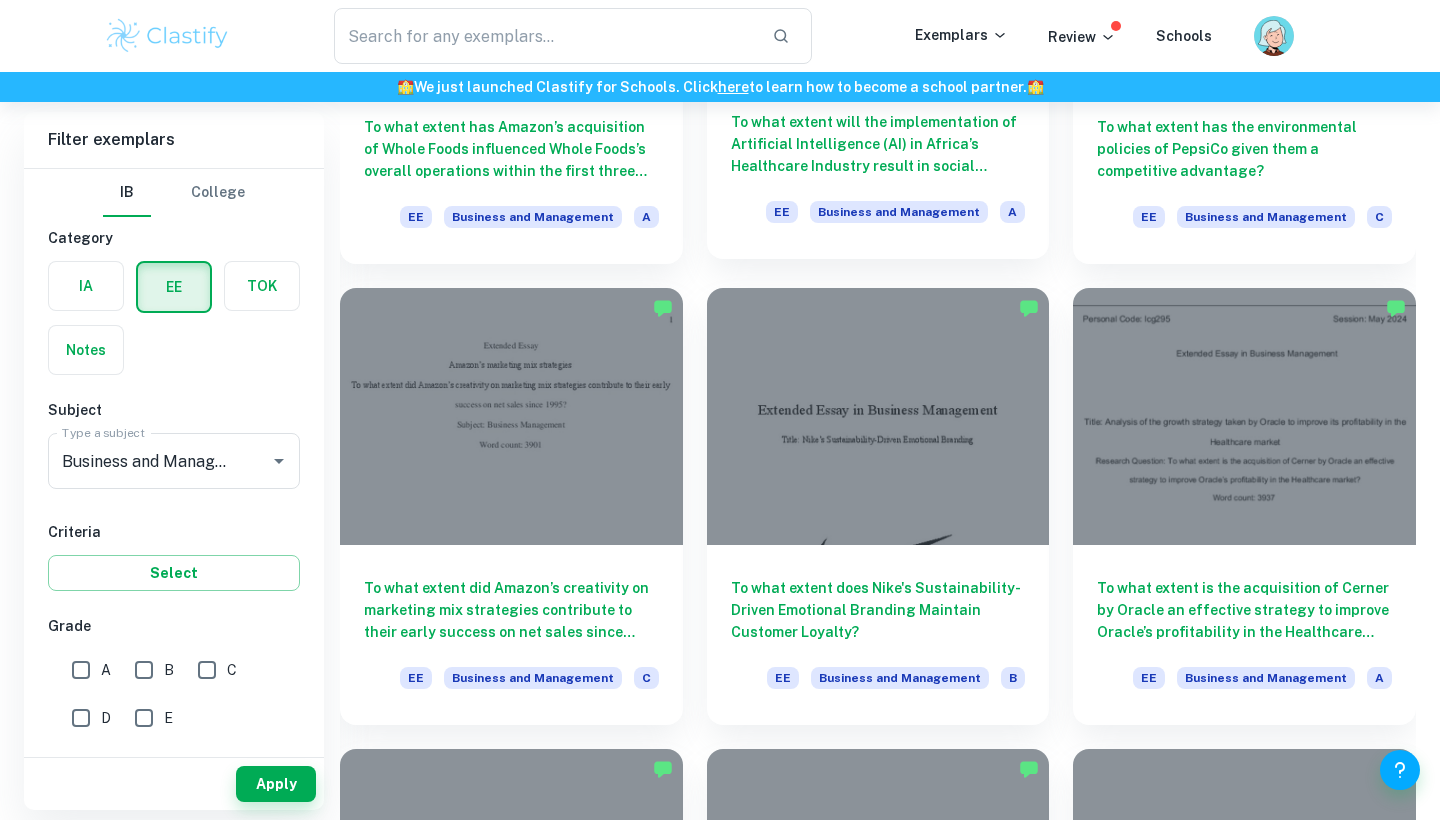 scroll, scrollTop: 1377, scrollLeft: 0, axis: vertical 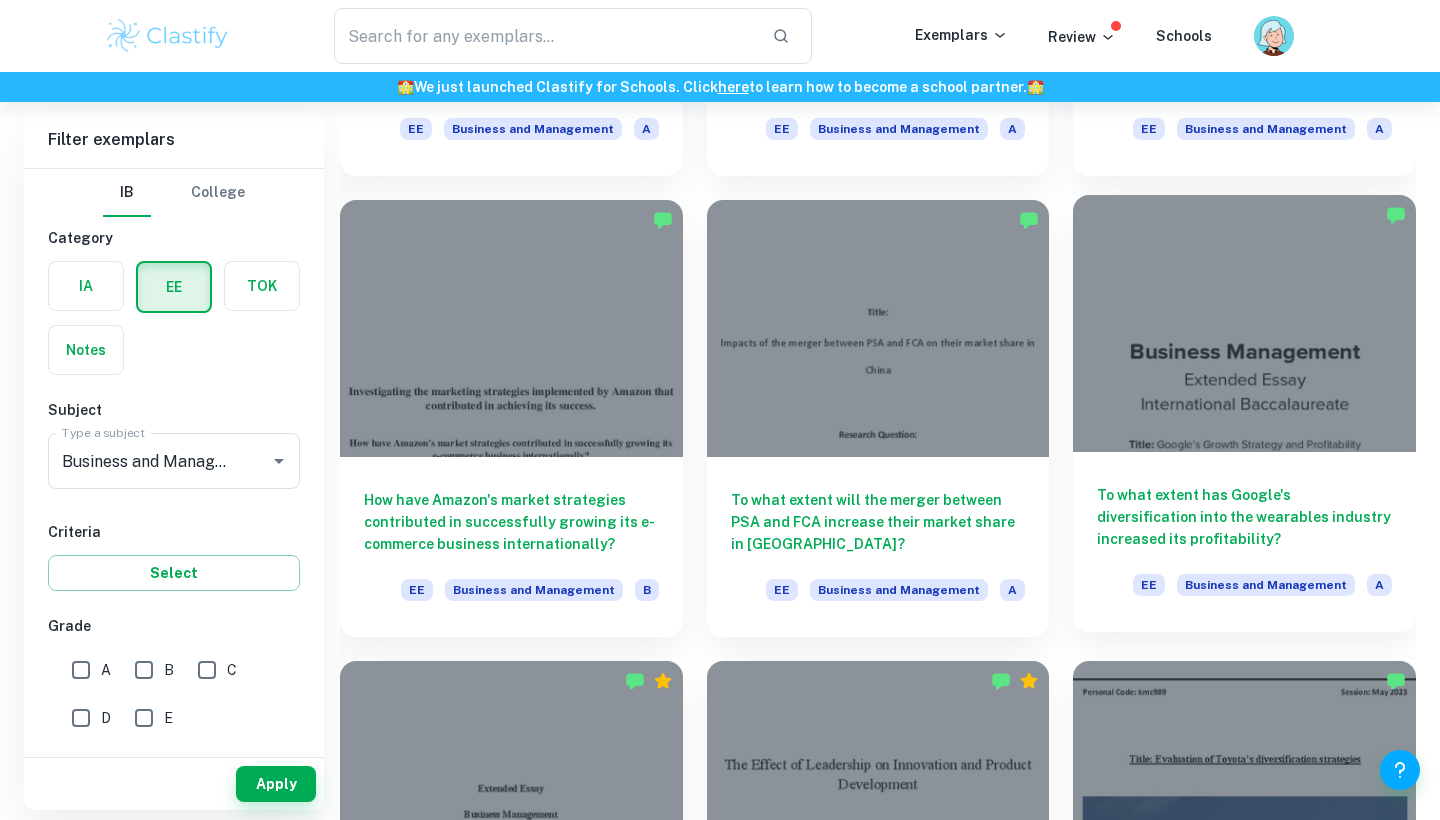 click at bounding box center [1244, 323] 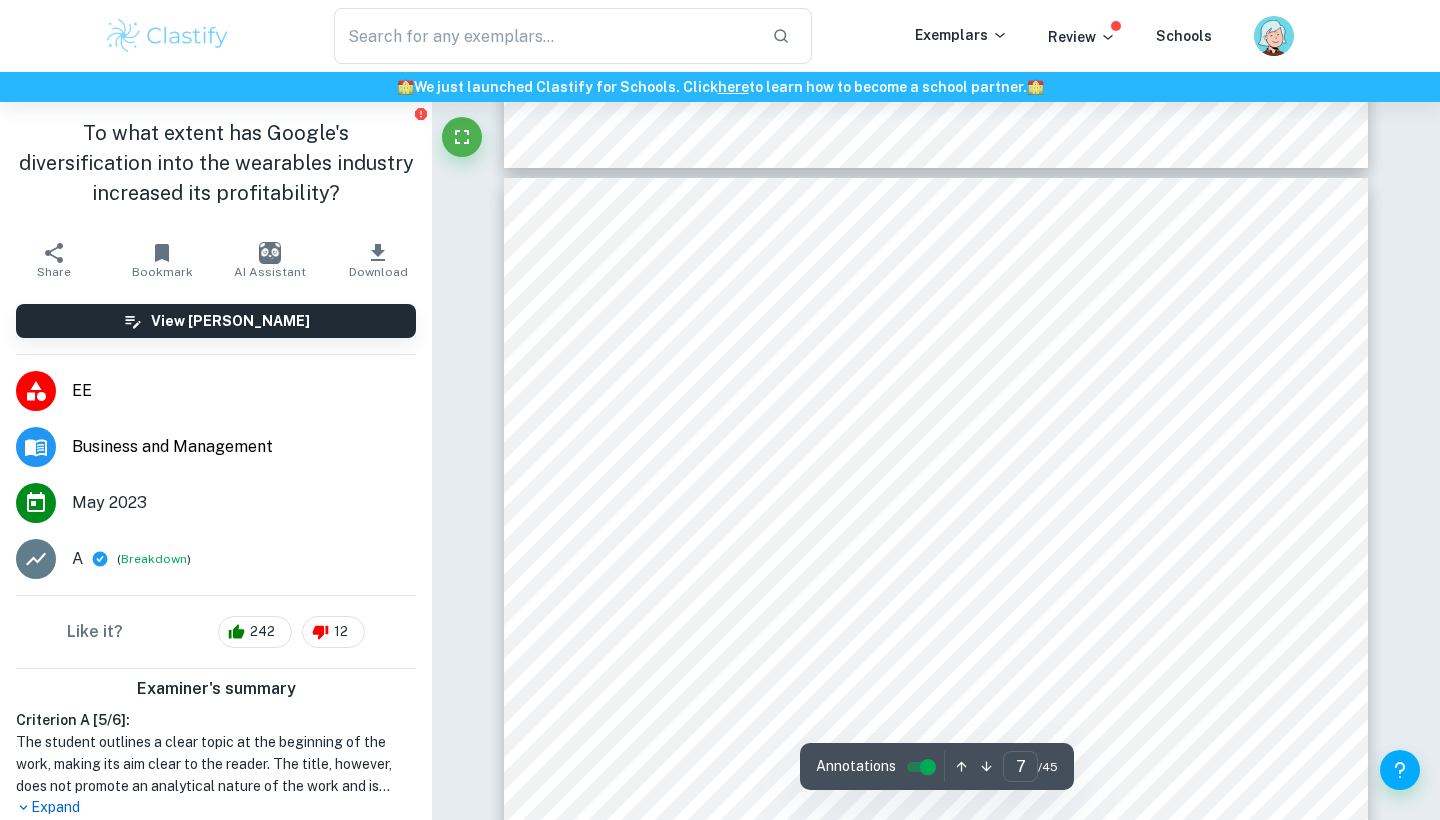 scroll, scrollTop: 6973, scrollLeft: 0, axis: vertical 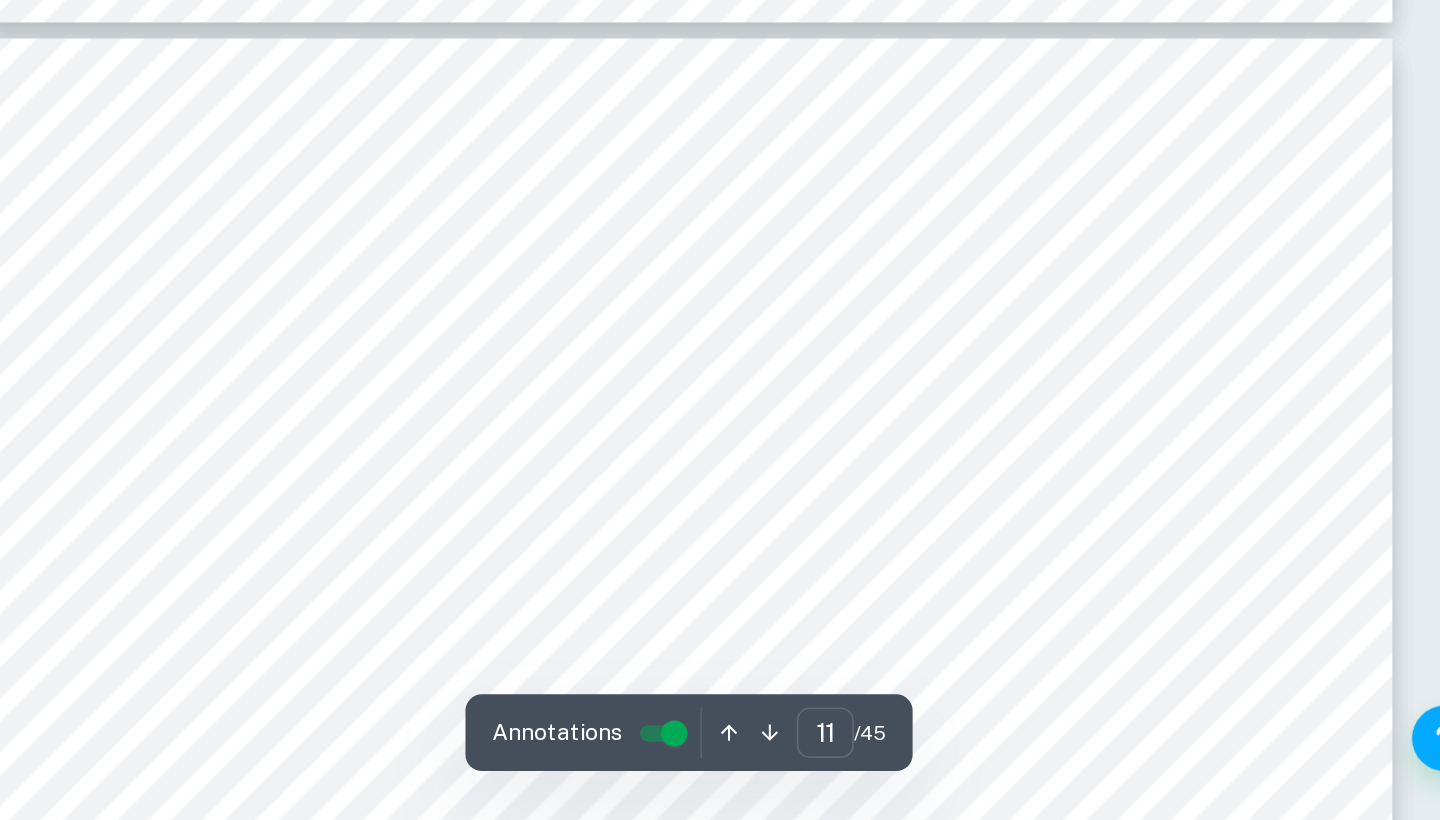 click on "Threats of New Entrants In Michael Porter's ûve forces model, the force of new entrants analyzes the impact of new competitors on established market players. This force becomes more pronounced when the industry has low barriers to entry and high proûtability, as these conditions attract new players who can disrupt the established market. Such a scenario is currently playing out in the wearables industry in North America, as evidenced by the upward trend shown in chart 1 on page 6. With this growth trajectory, industry players can be more certain that investments in wearables will yield proûts, further incentivizing new entrants to enter the market. However, while the wearables industry has been experiencing growth, the threat of new entrants is not a major concern for established players like Google. This is because the industry requires signiûcant investment in capital and equipment, as well as research and development to create a product that can 13 13     ClickZ , 26 July 2002, . Accessed 20 Dec. 2022." at bounding box center (936, 900) 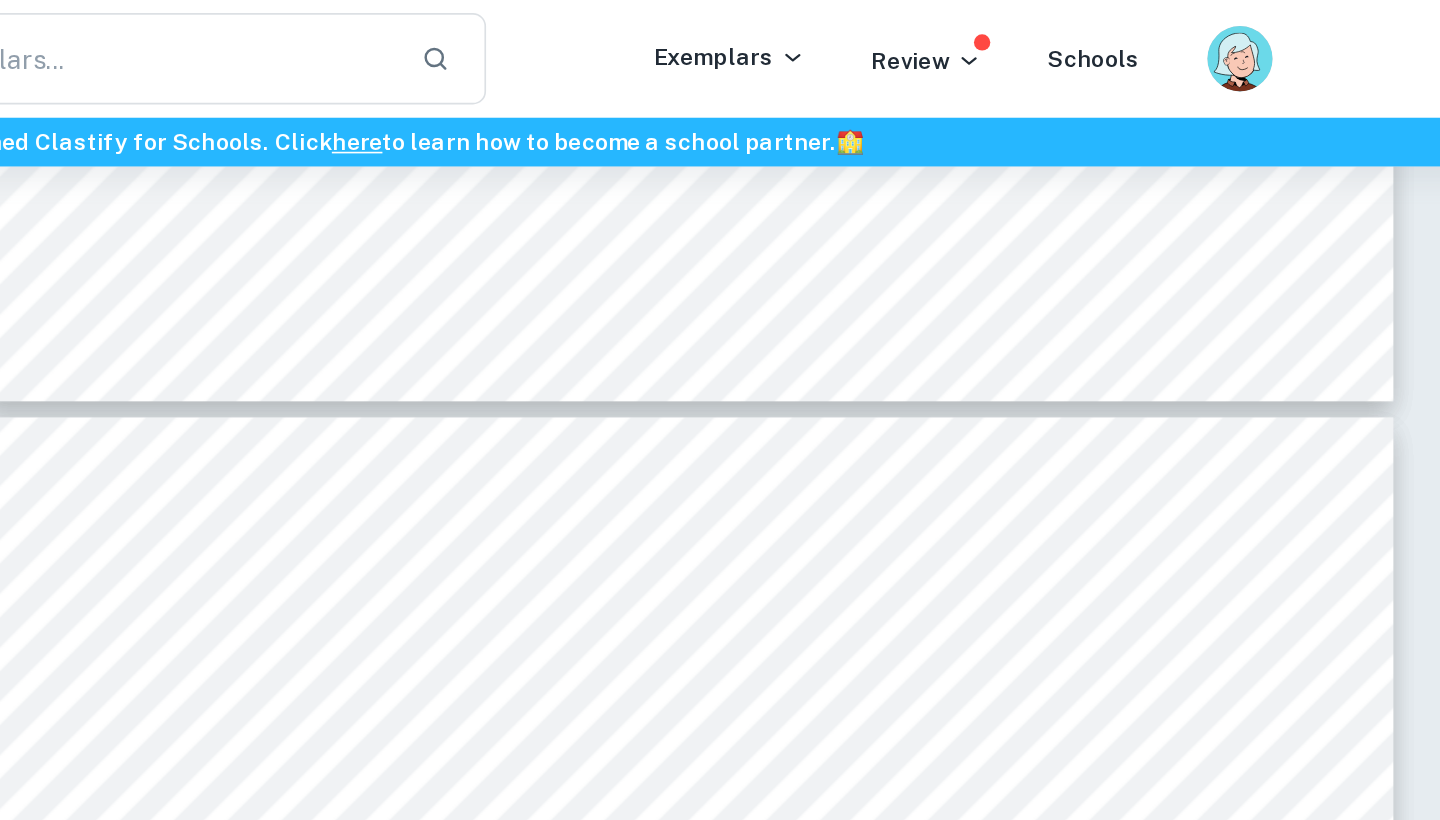 scroll, scrollTop: 15790, scrollLeft: 0, axis: vertical 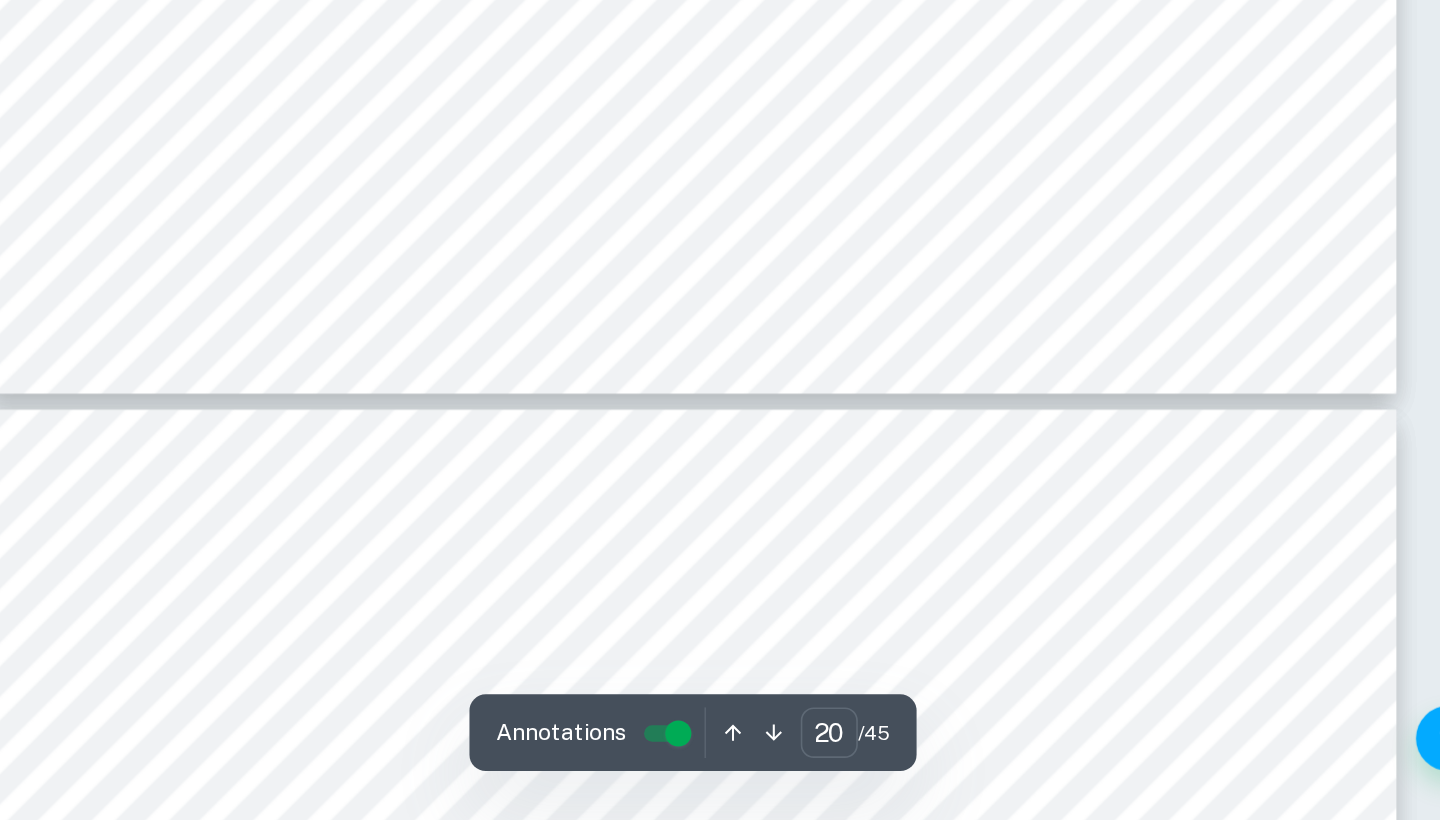 type on "21" 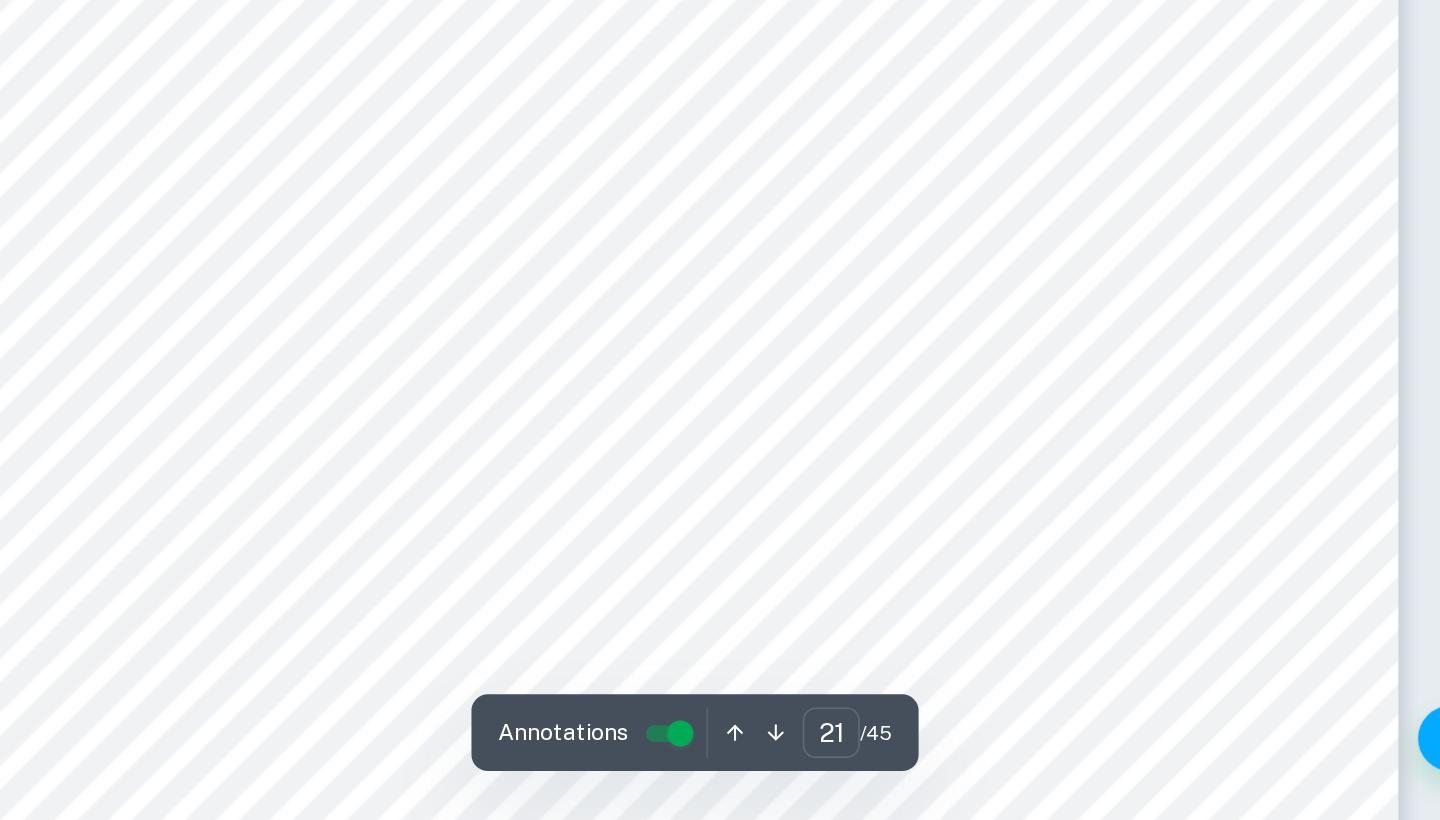 scroll, scrollTop: 22987, scrollLeft: 0, axis: vertical 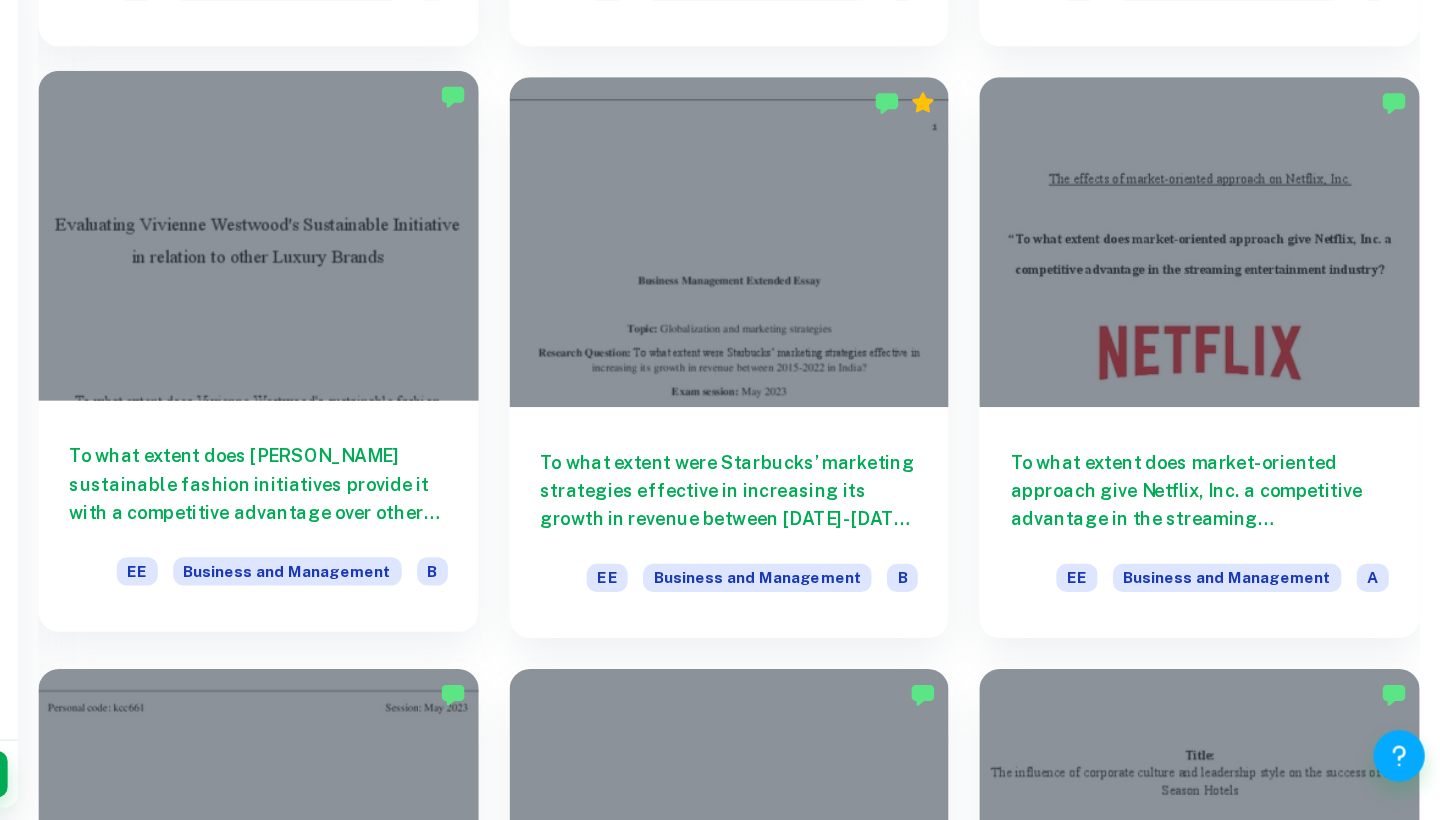 click at bounding box center [511, 364] 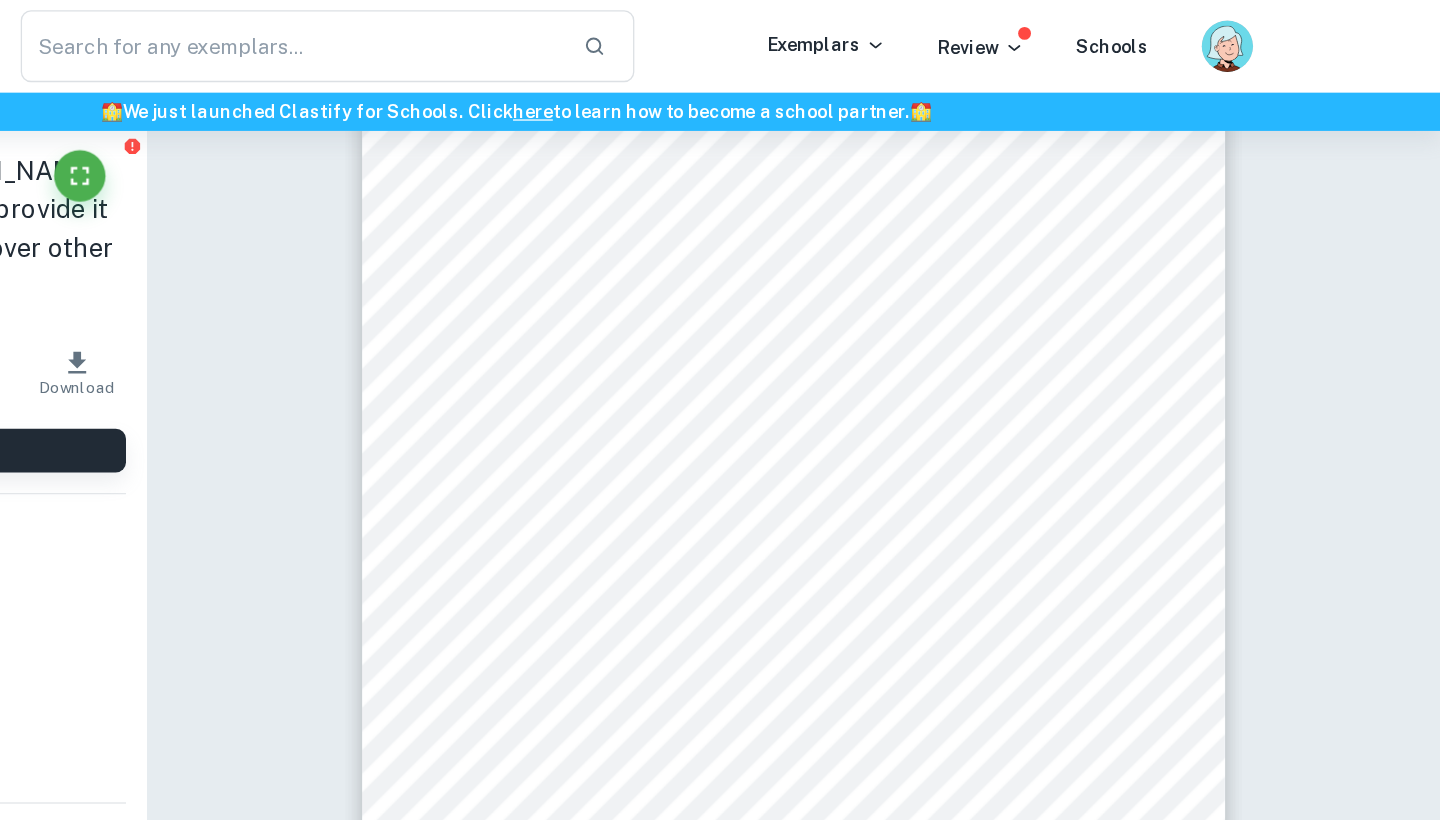 scroll, scrollTop: 7854, scrollLeft: 0, axis: vertical 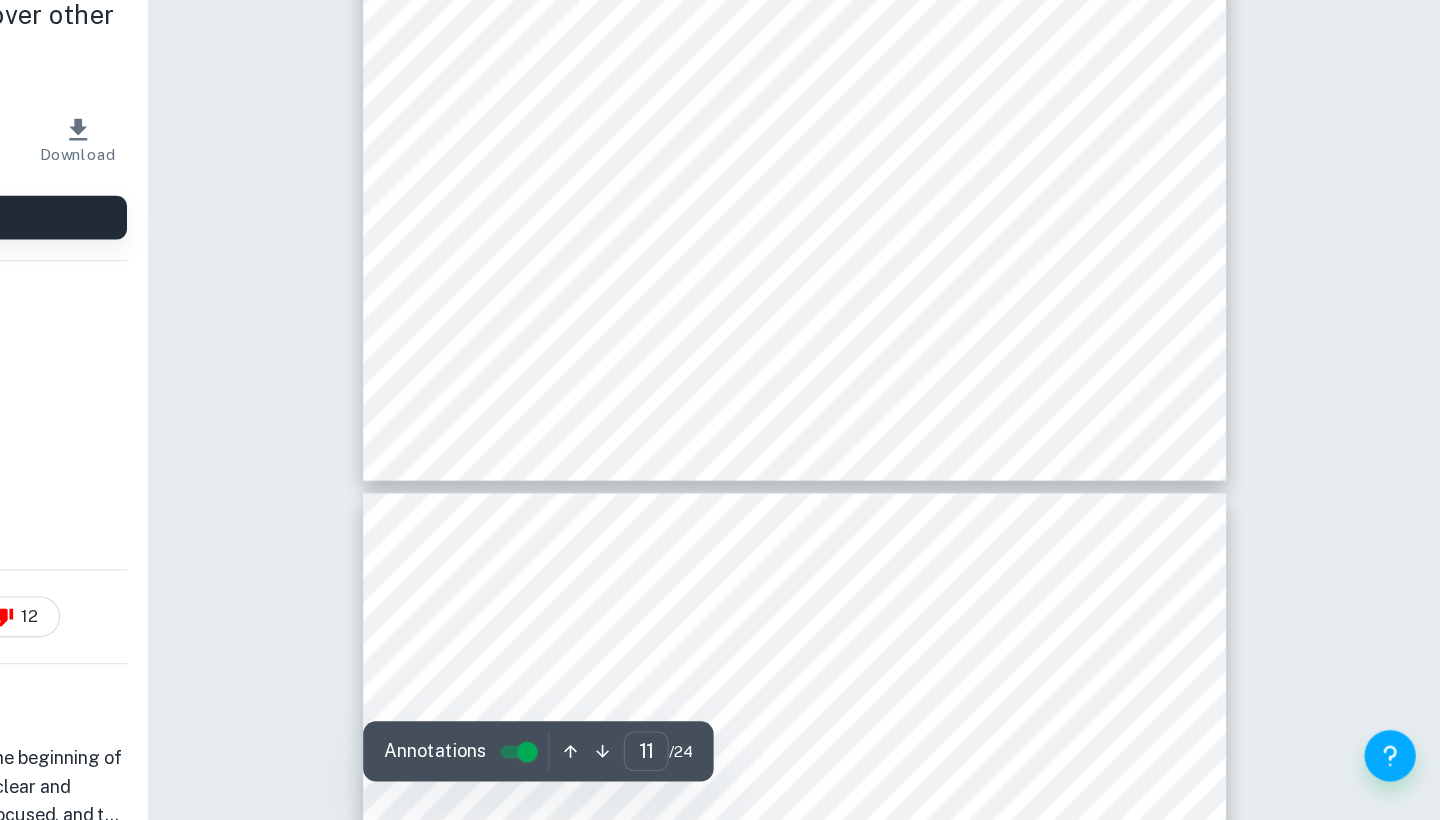 type on "12" 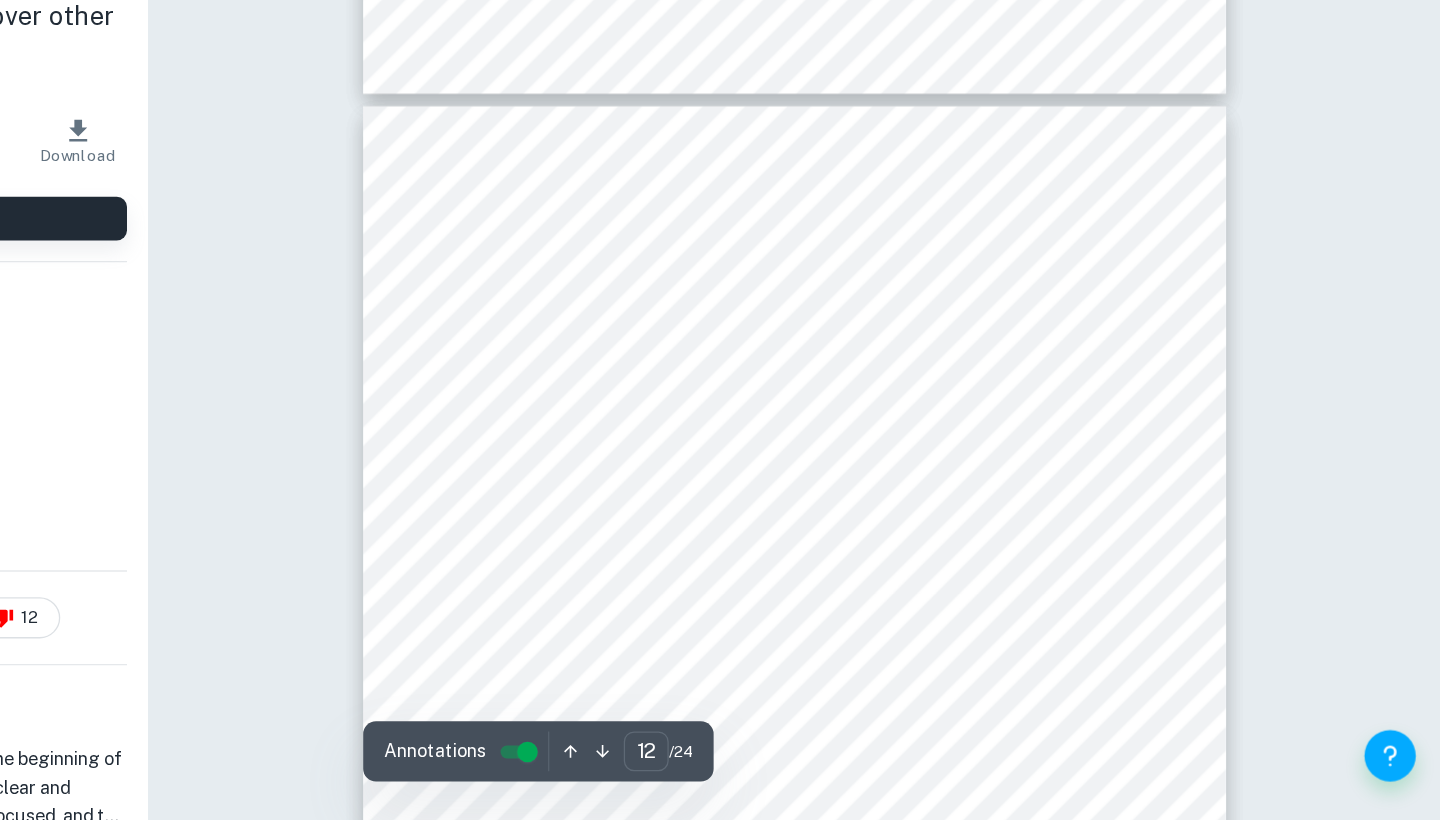 scroll, scrollTop: 10539, scrollLeft: 0, axis: vertical 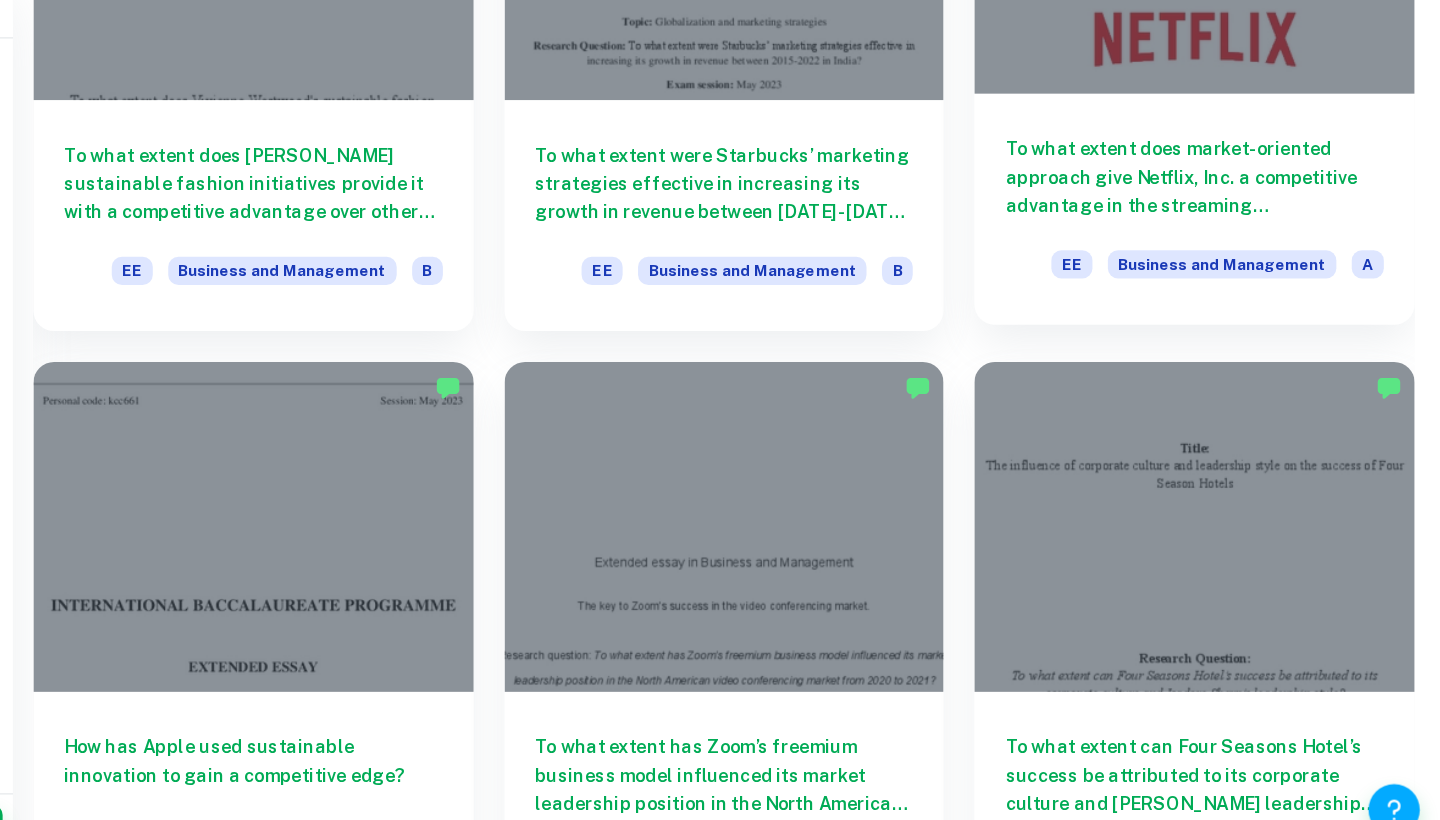 click at bounding box center (1244, 83) 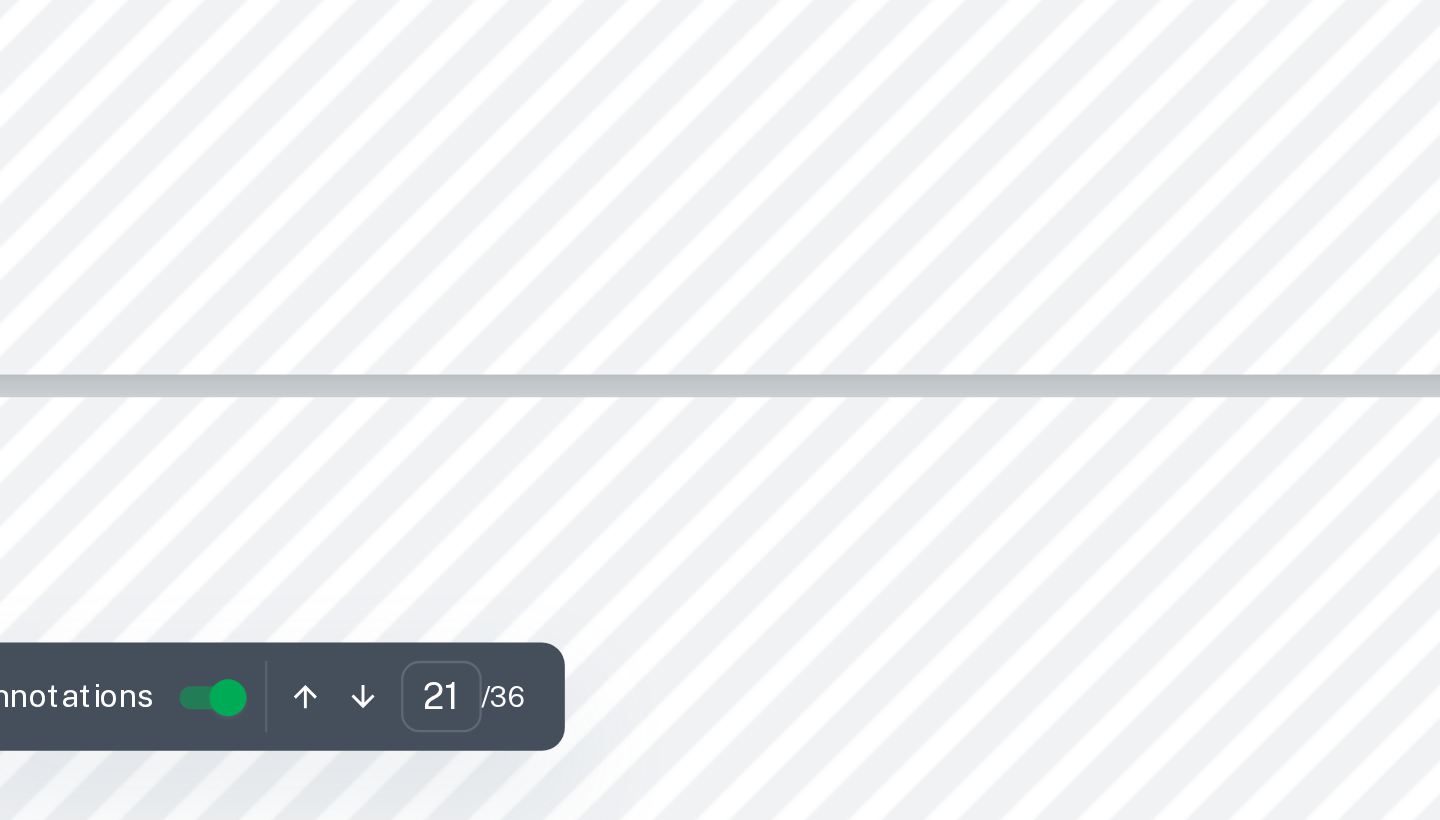 scroll, scrollTop: 17197, scrollLeft: 0, axis: vertical 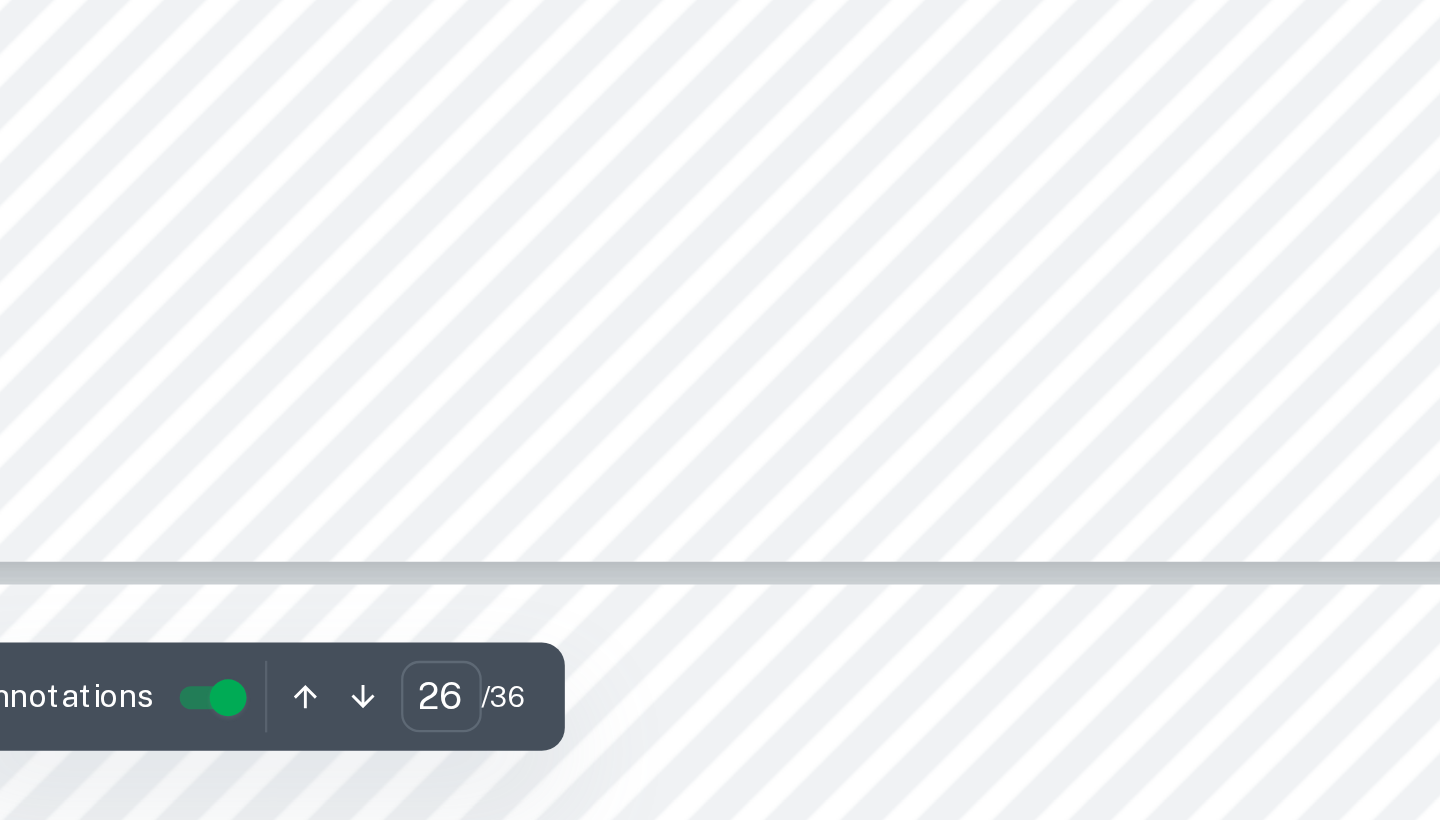 type on "27" 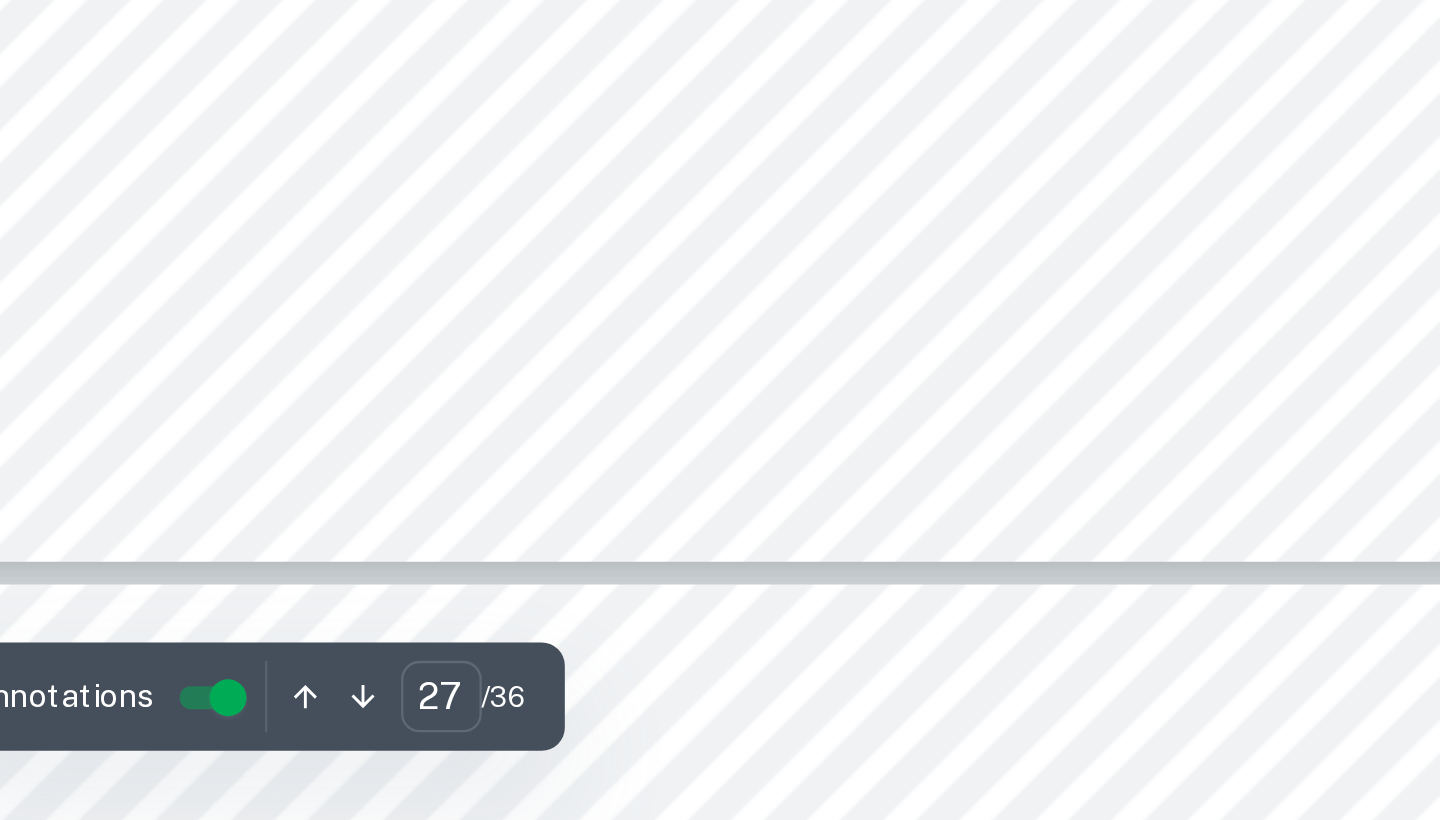 scroll, scrollTop: 22792, scrollLeft: 0, axis: vertical 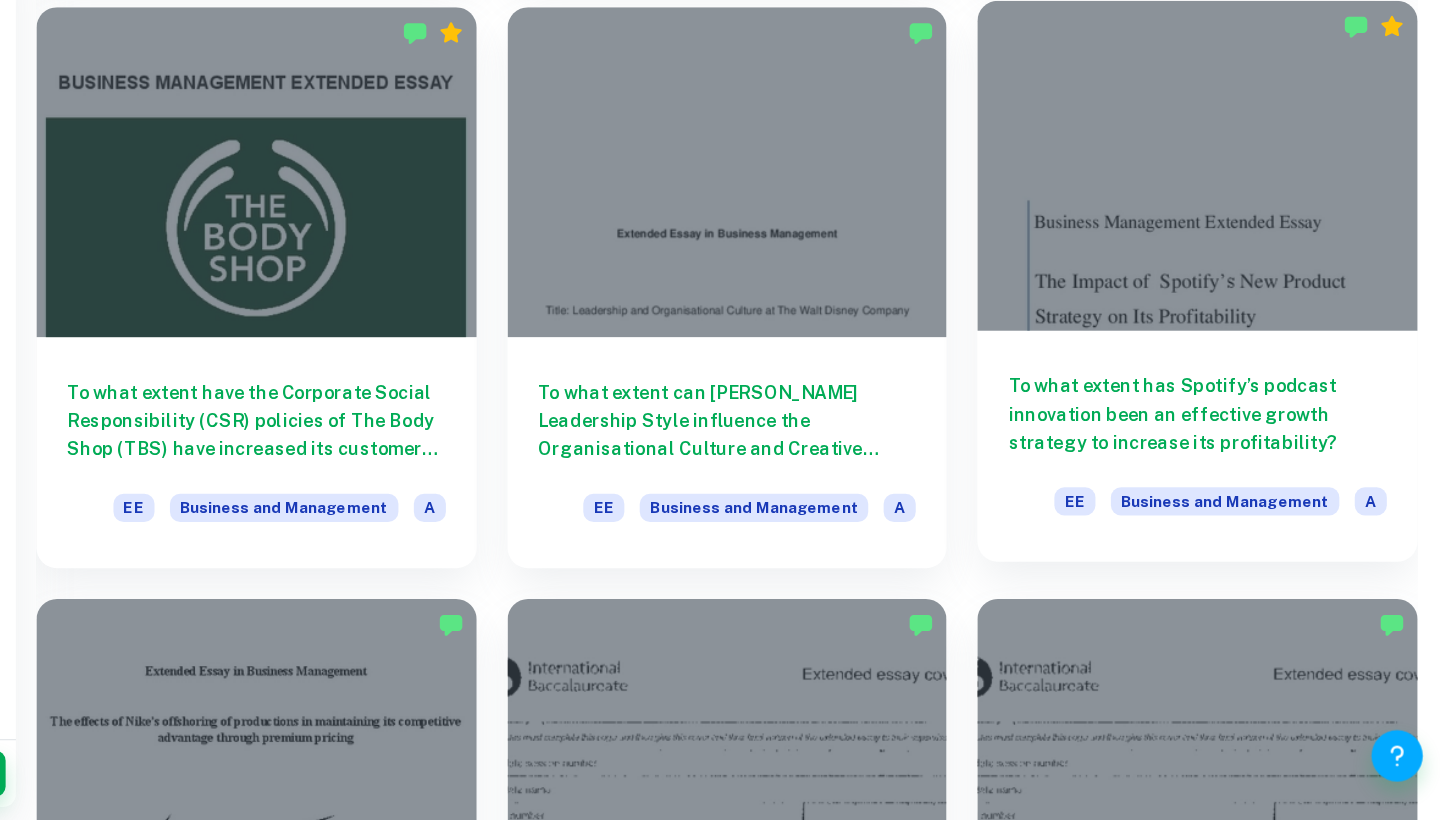 click at bounding box center [1244, 310] 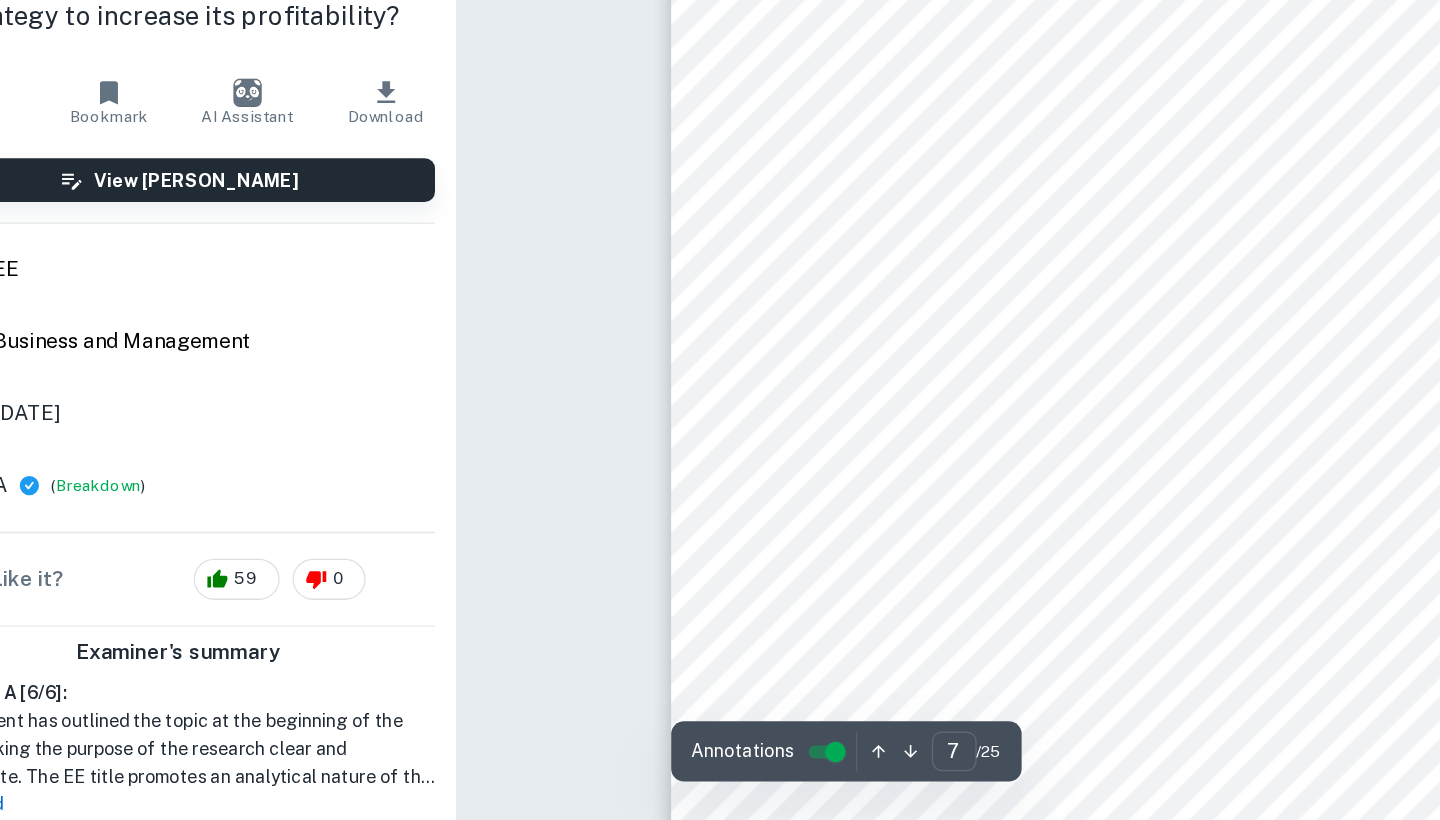 scroll, scrollTop: 6038, scrollLeft: 0, axis: vertical 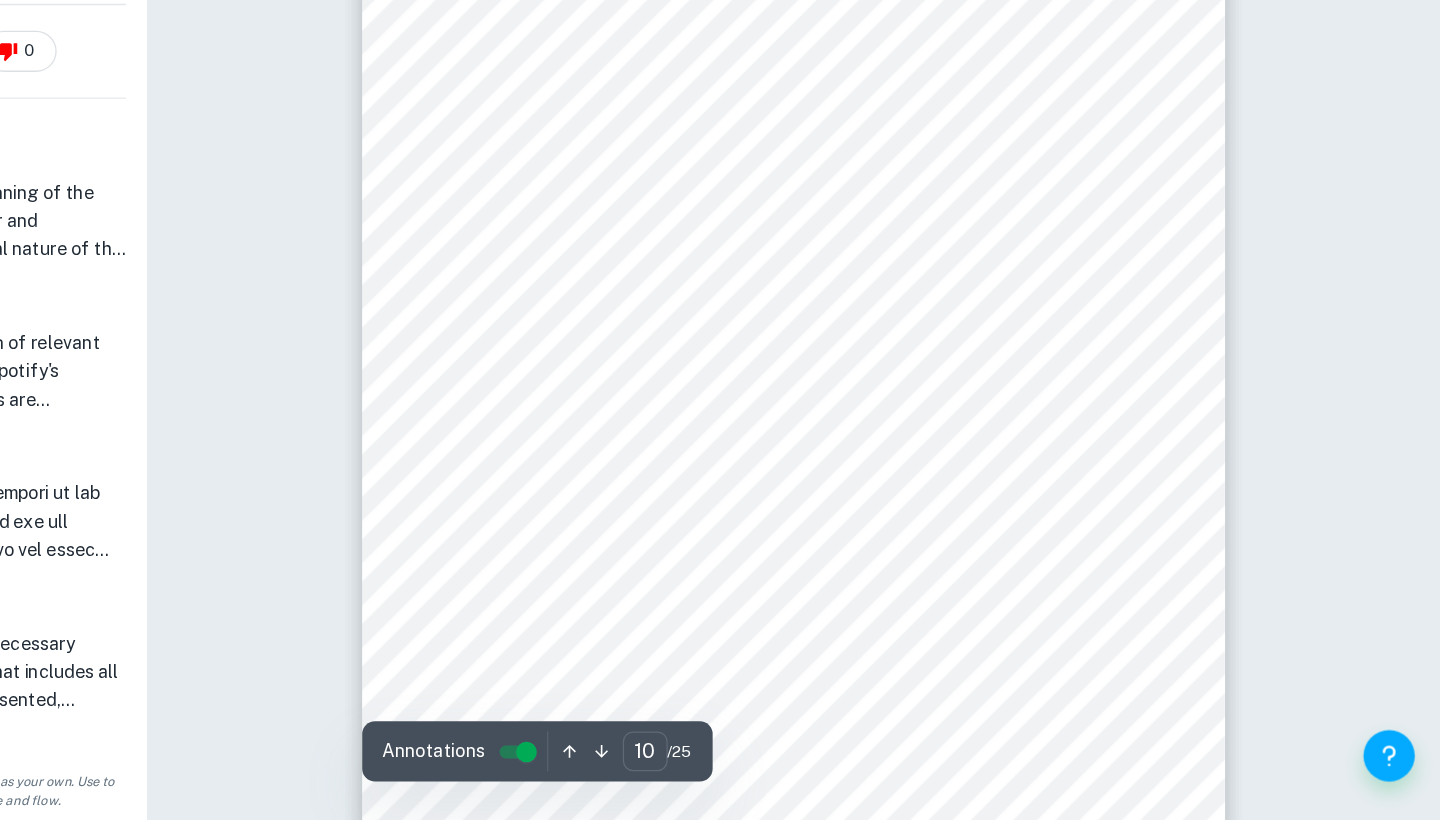 click on "9 Porter's Five Forces analysis provides information about external   stakeholders’ effects on Spotify. The strongest power is the suppliers since they hold the rights for most of its music libraries. While the COGS is expensive for the company, the threat from the substitutes and the power of buyers make it worse. Spotify’s   revenue comes from paid memberships but substitutes and buyers force Spotify to provide a free model to keep their users. The price difference with its substitutes is not worth the service Spotify provides for most customers. Spotify has to reduce its su ppliers’ and buyers’ bargaining power to survive and increase its profitability. The strategy should reduce the COGS and find a USP to be preferable. It now reduces the power of suppliers since it can produce its goods and use famous podcasters as a promotion. Thus, attracting more customers for the podcasts that are exclusive to members. This strategy won't be able to reduce the threats of substitutes on its own but will make a" at bounding box center (936, 449) 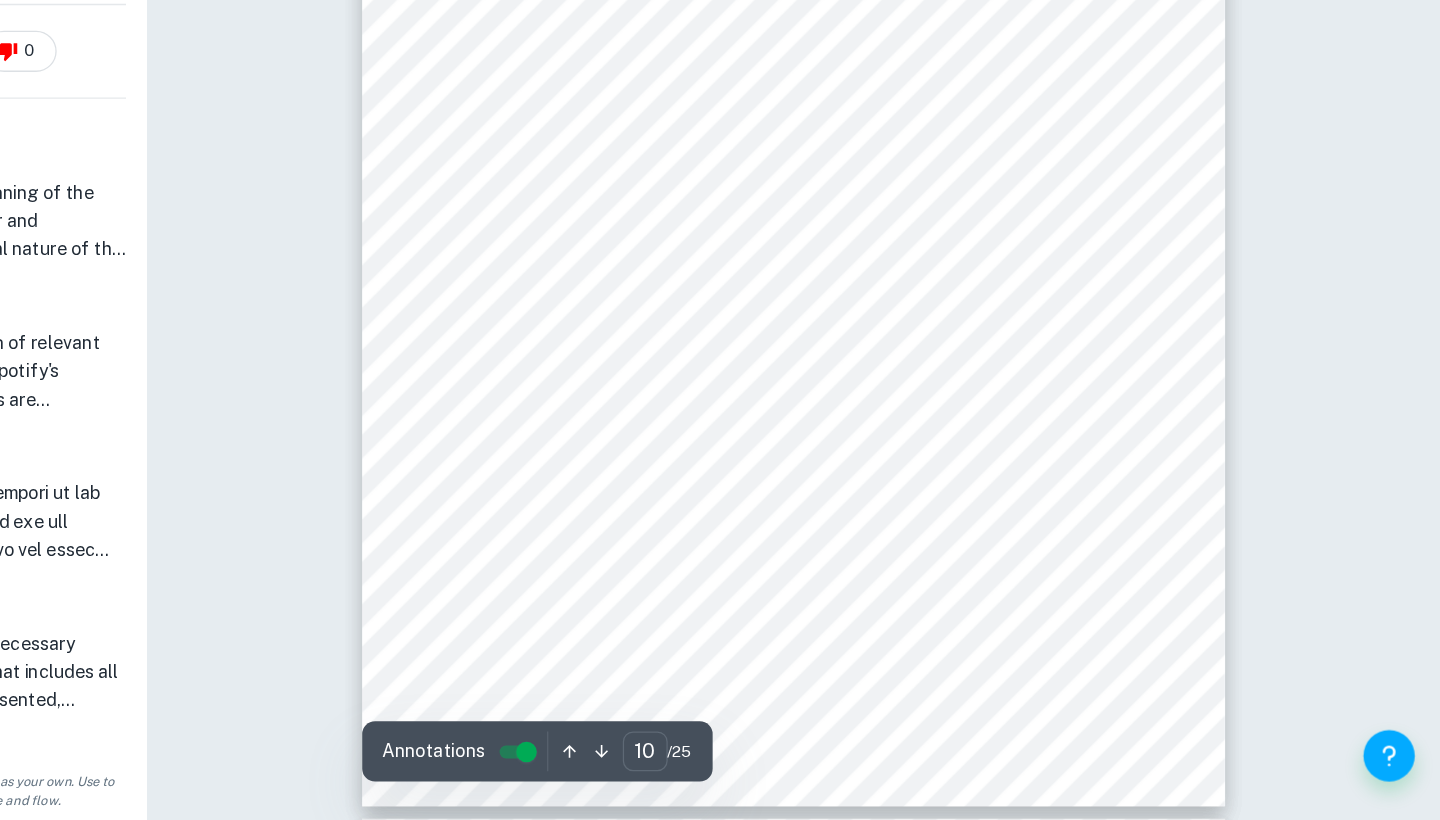 scroll, scrollTop: 9015, scrollLeft: 0, axis: vertical 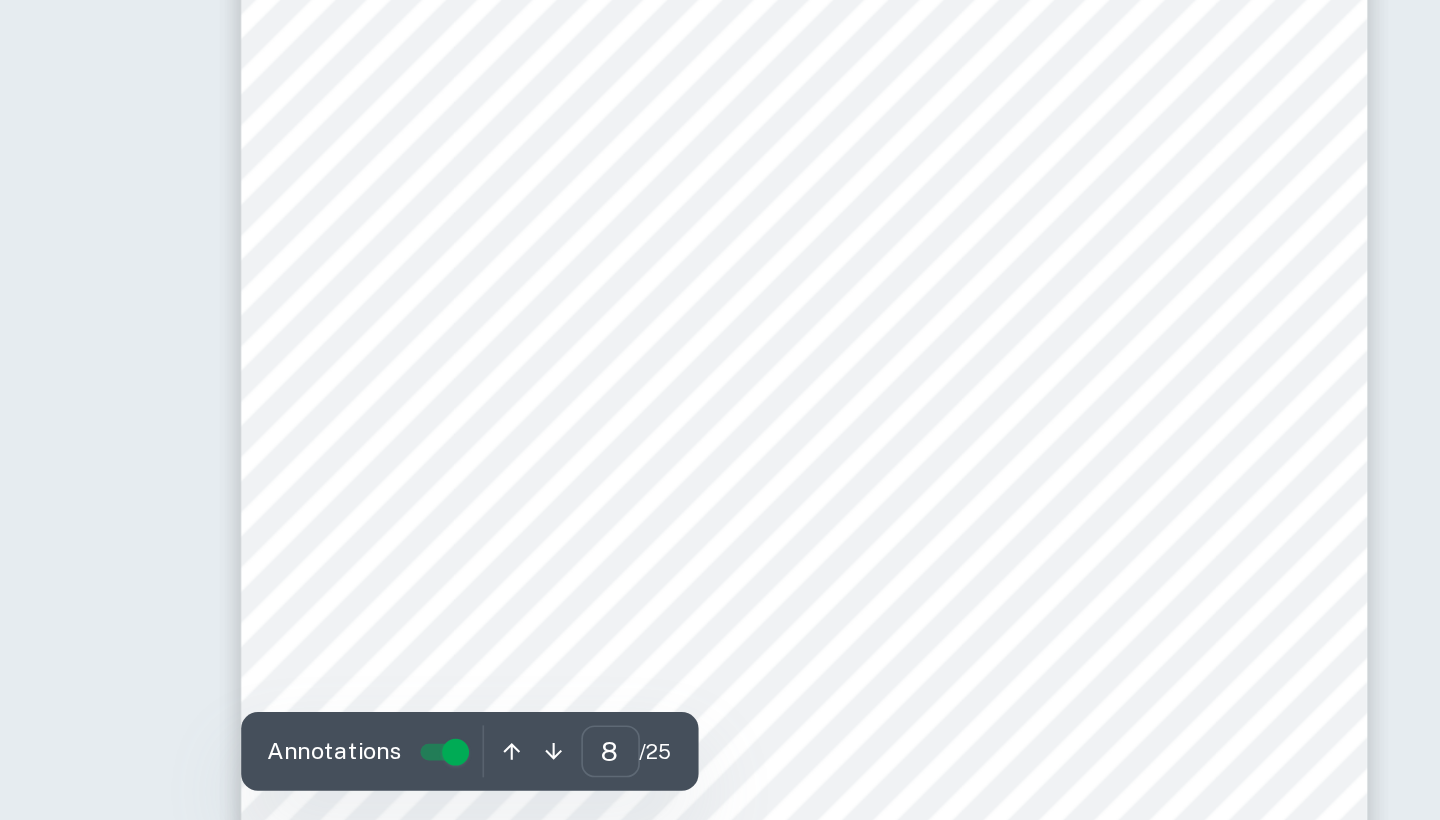click on "of its supply comes from three record labels: Universal, Sony and Warner Music, and Merlin," at bounding box center [935, 495] 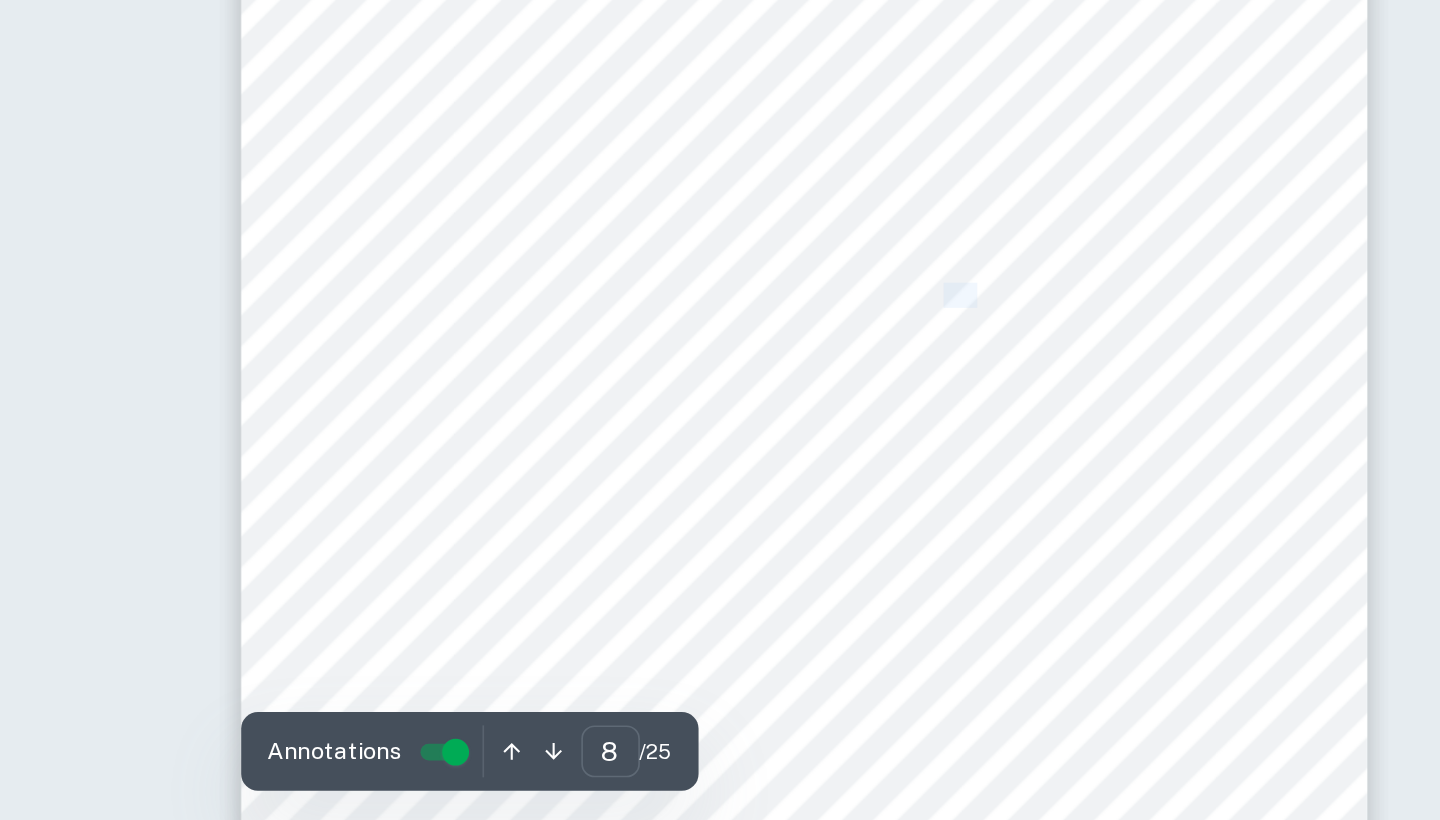 click on "of its supply comes from three record labels: Universal, Sony and Warner Music, and Merlin," at bounding box center (935, 495) 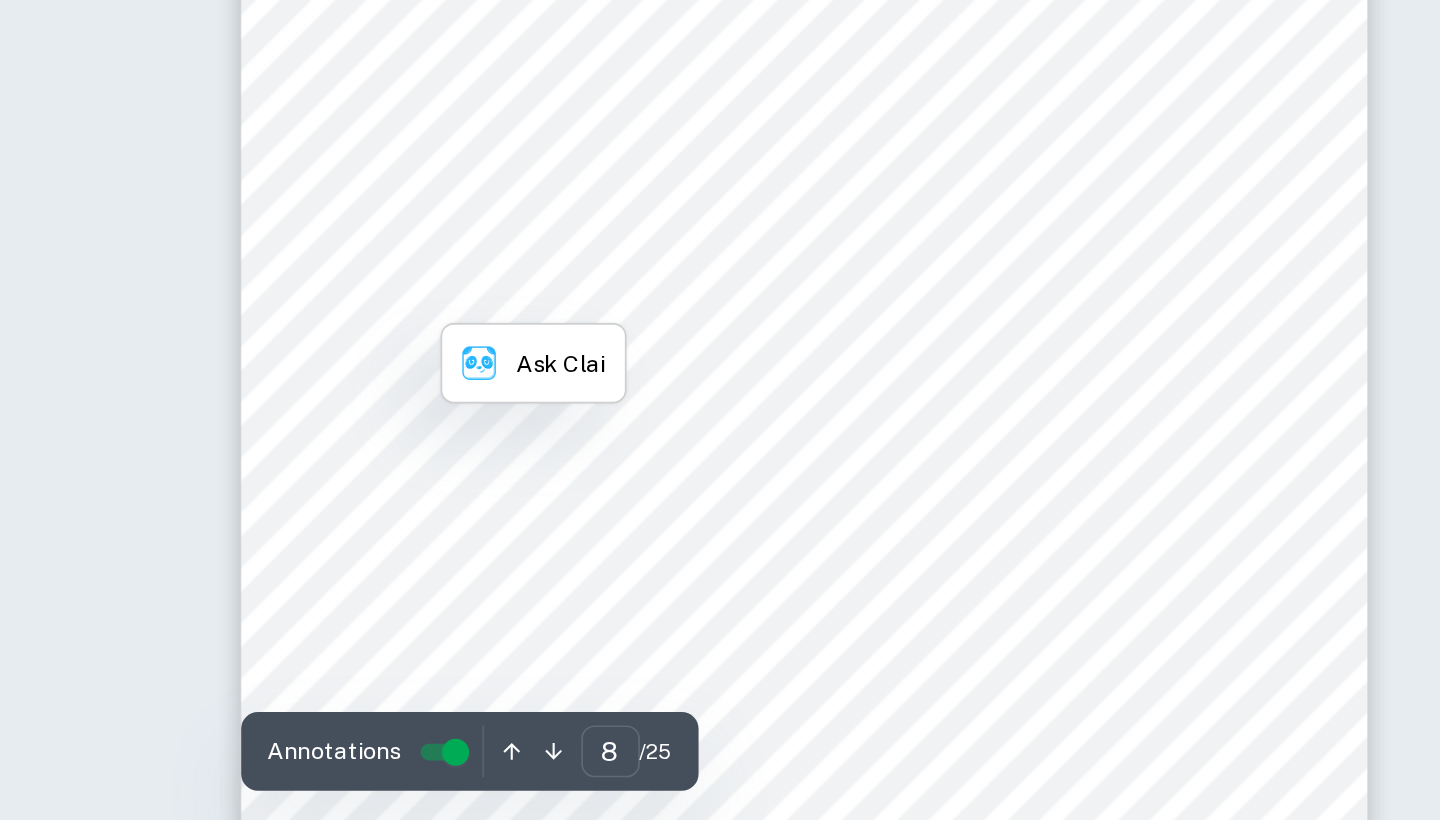 click on "of its supply comes from three record labels: Universal, Sony and Warner Music, and Merlin," at bounding box center (935, 495) 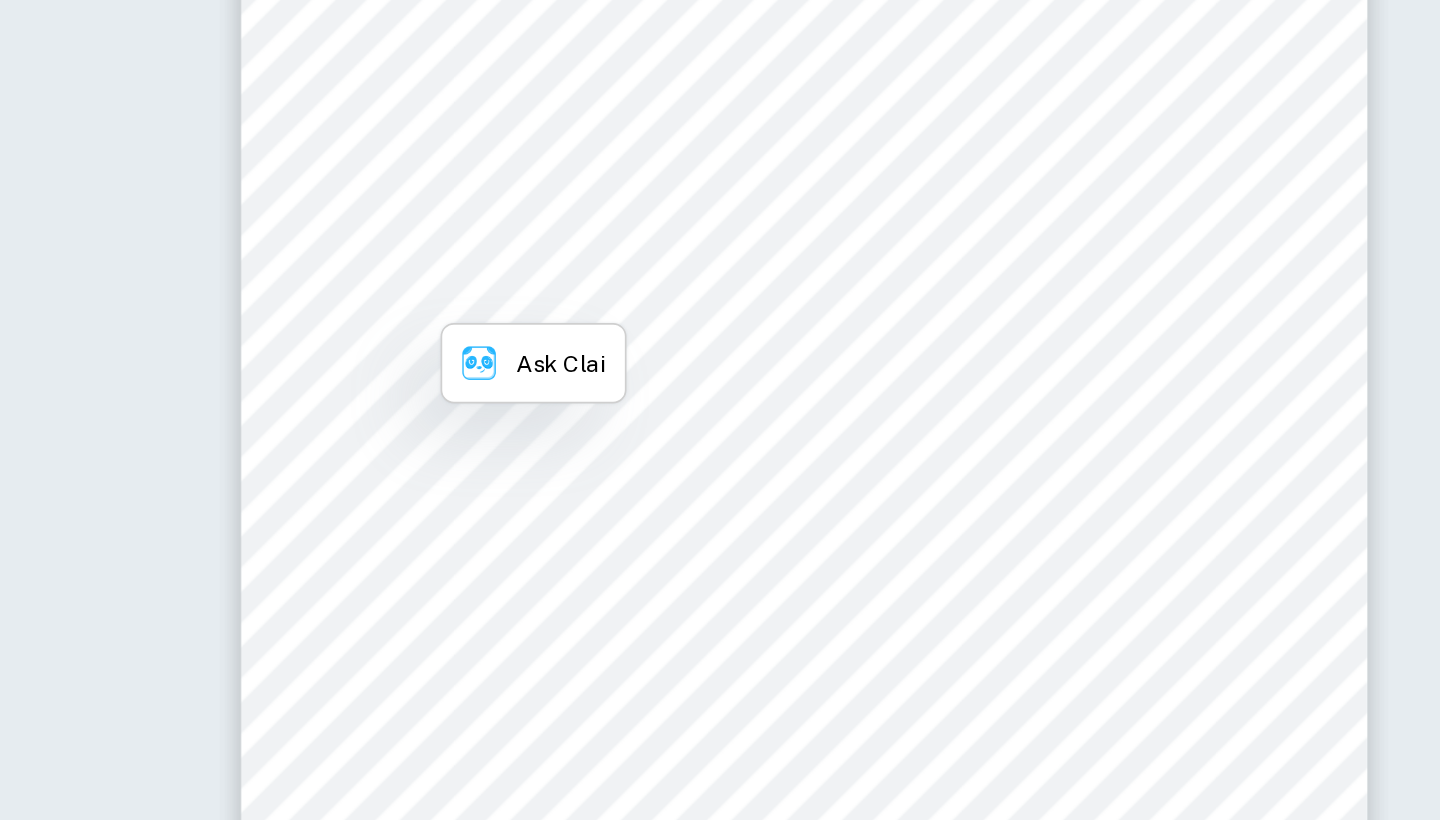 click on "of its supply comes from three record labels: Universal, Sony and Warner Music, and Merlin," at bounding box center (935, 495) 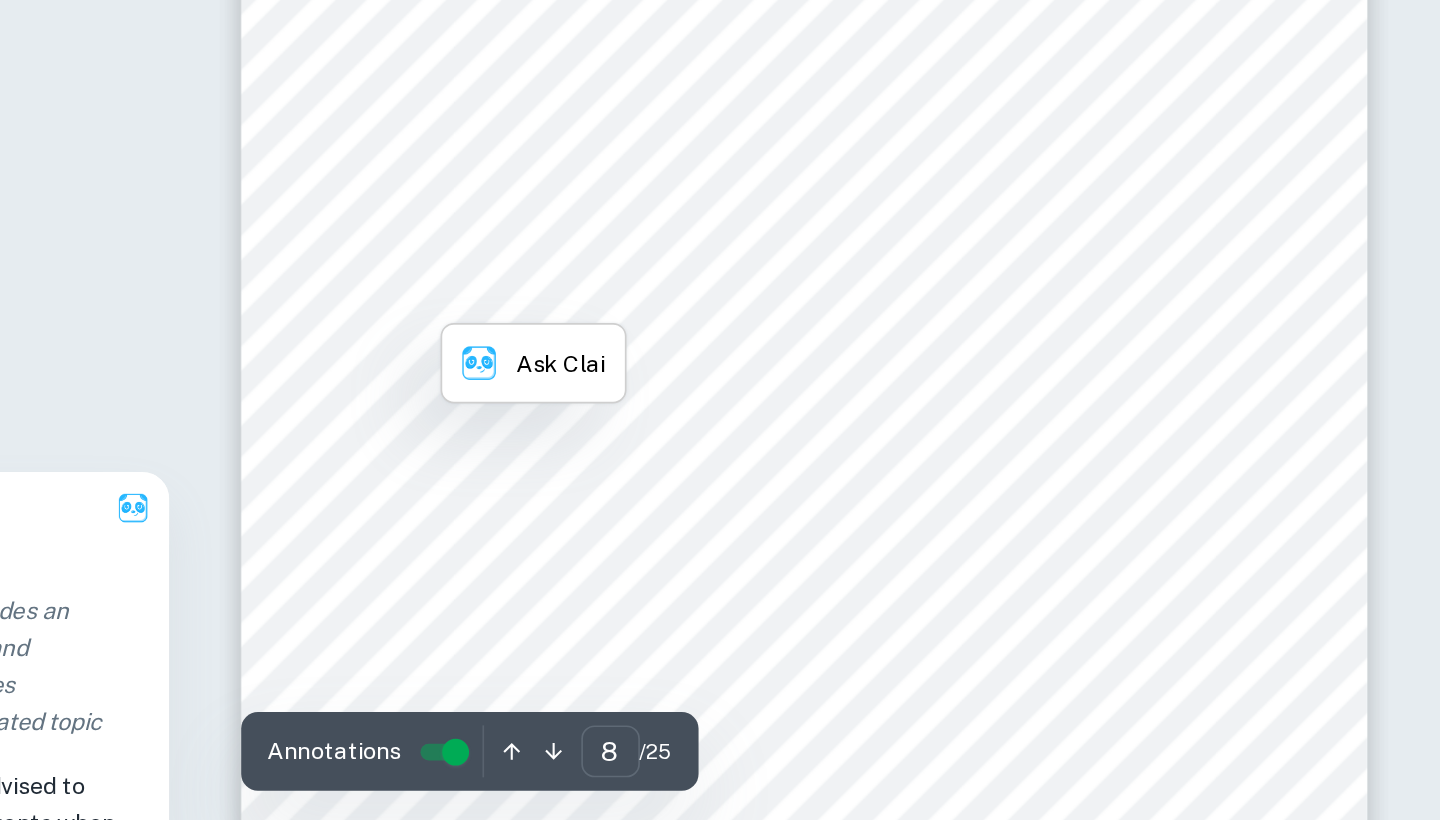 click on "7 Bargaining Power of Suppliers: High Artists and right owners are the main suppliers of the music industry because businesses need to acquire licenses from them. These licenses are paid through royalty rates and are negotiated with each record label and individual artist for Spotify (Carman, 2021). Since 87% of its supply comes from three record labels: Universal, Sony and Warner Music, and Merlin, the bargaining power of suppliers is high. Because of the low differentiation between services, suppliers can choose different distribution channels if they are not satisfied with Spotify’s royalty rate. If Spotify isn’t able to find another source of supply with lower power, the business will continue to fail to create much profit. The Threat of Substitutes: High Legal and illegal substitute products and services are abundant in the music industry due to digitalization and the customer's ability to reach different sources. The low degree of price-sensitive and can switch to substitutes if the price is lower." at bounding box center [936, 750] 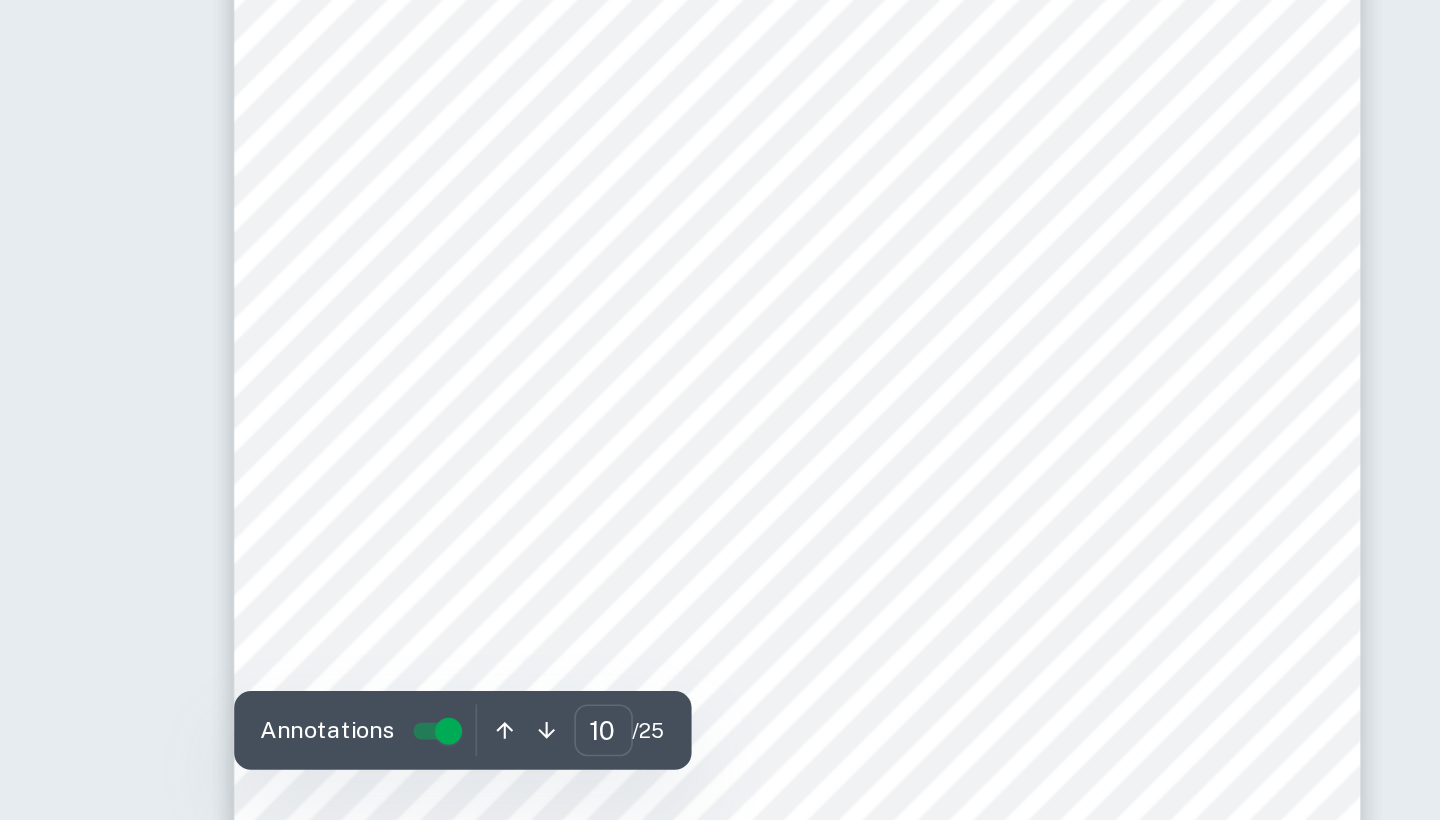 scroll, scrollTop: 8932, scrollLeft: 0, axis: vertical 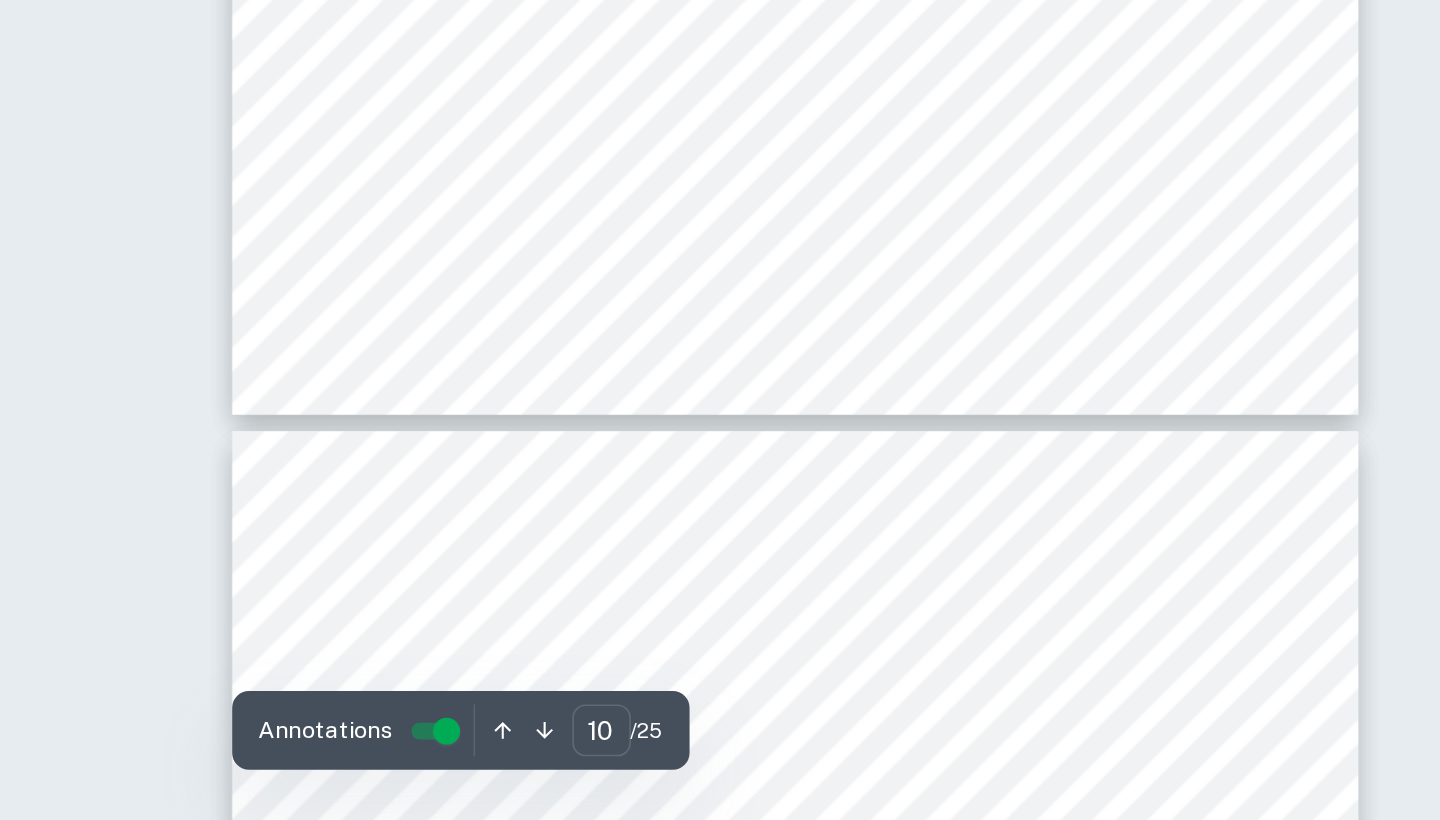 type on "11" 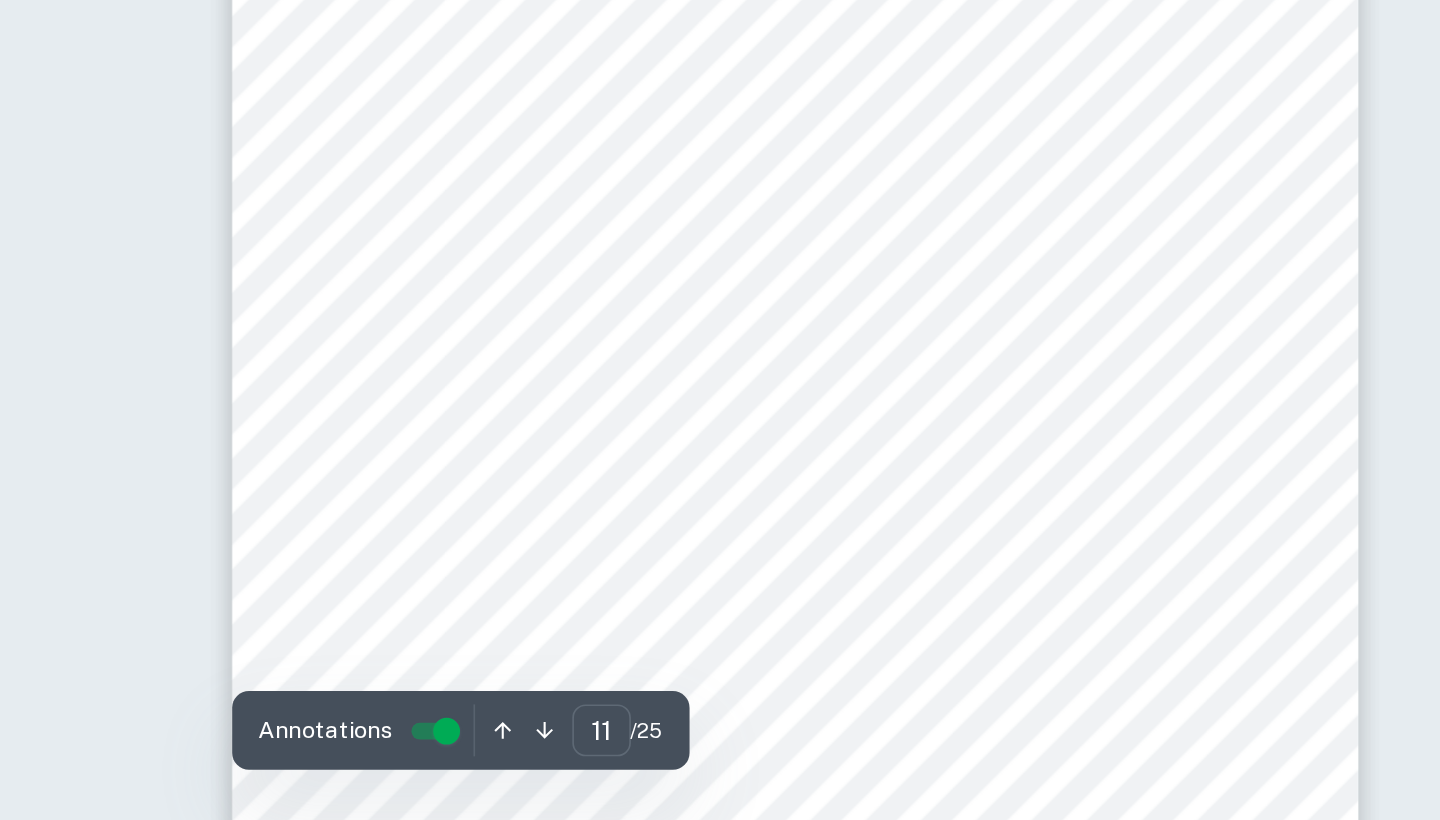 scroll, scrollTop: 9791, scrollLeft: 0, axis: vertical 